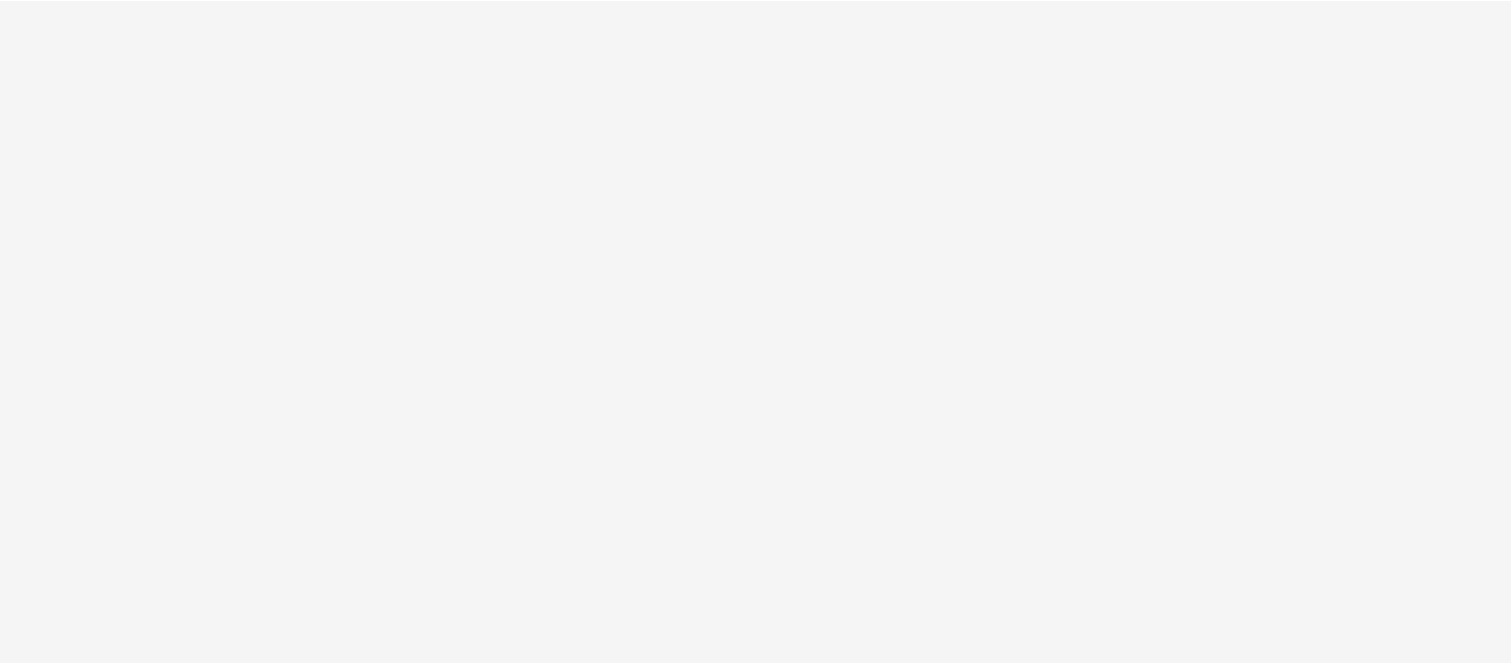 scroll, scrollTop: 0, scrollLeft: 0, axis: both 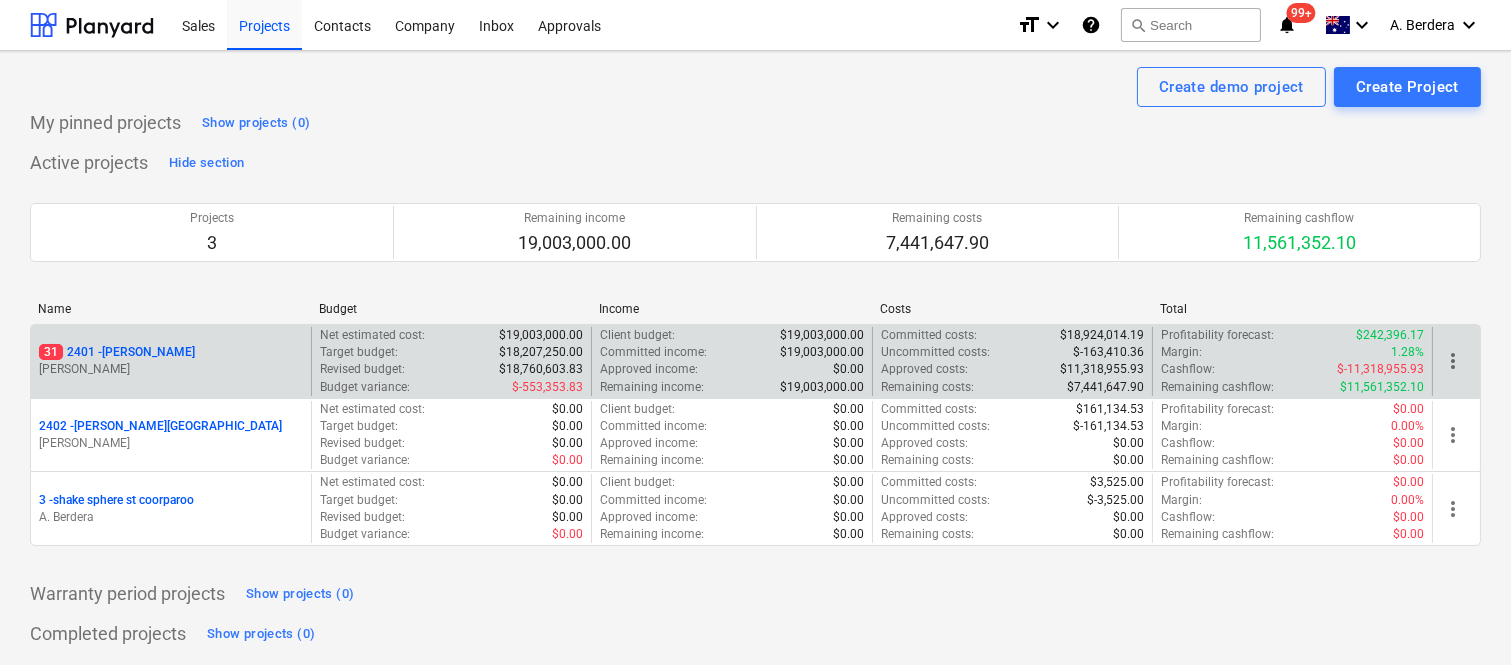 click on "31  2401 -  [PERSON_NAME] [PERSON_NAME]" at bounding box center (171, 361) 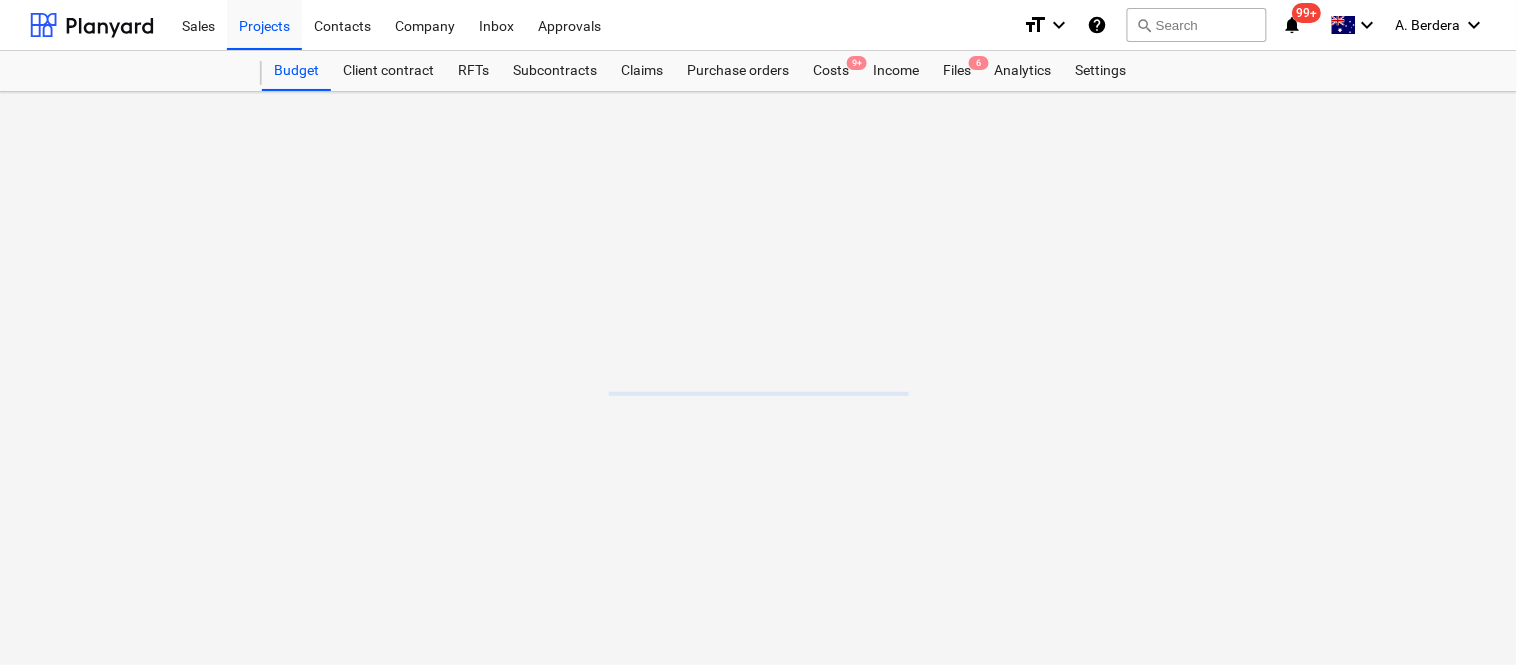 click at bounding box center (758, 378) 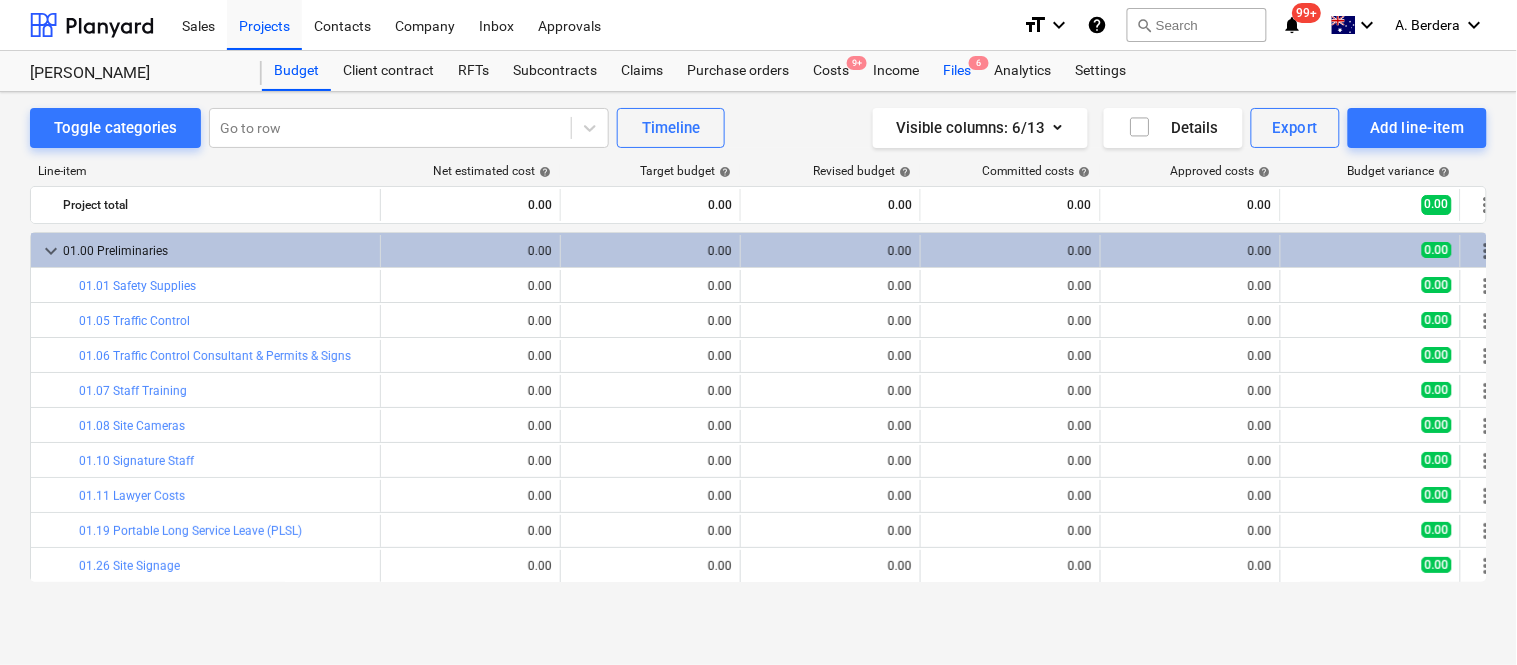 click on "Files 6" at bounding box center (957, 71) 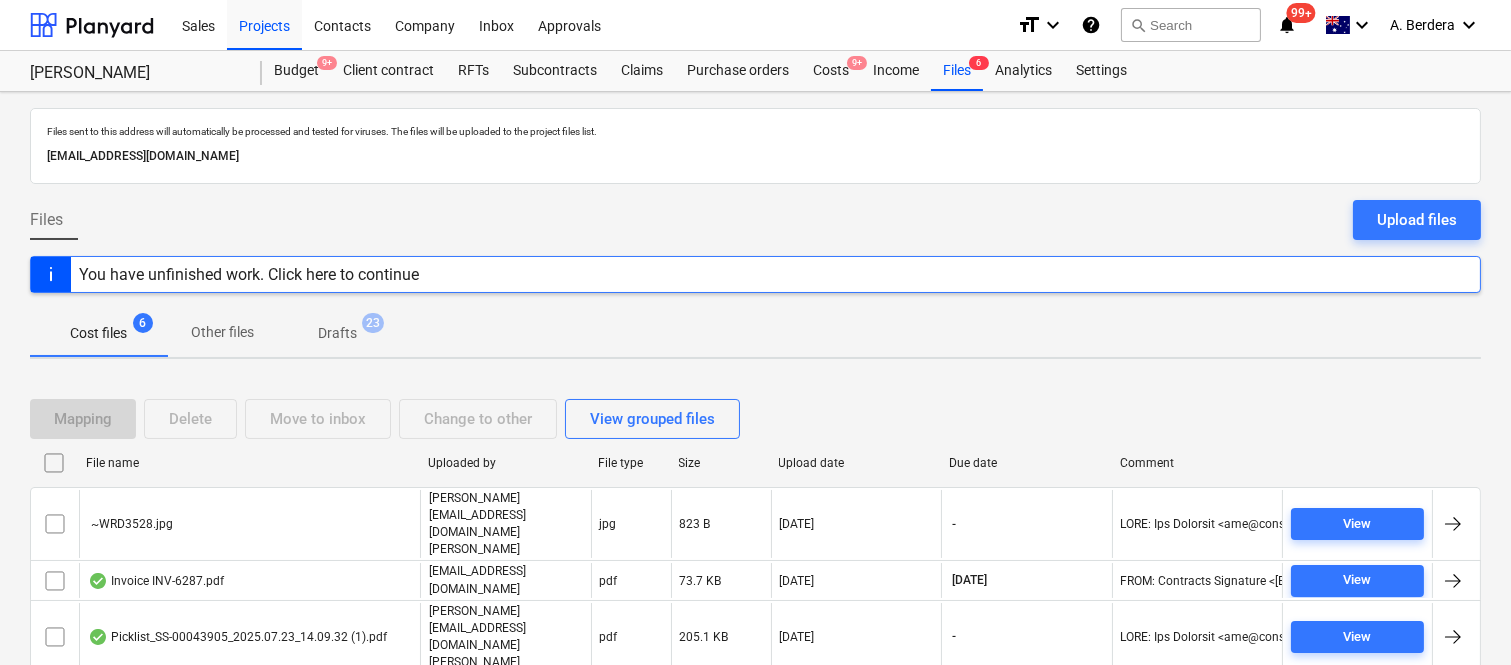 scroll, scrollTop: 117, scrollLeft: 0, axis: vertical 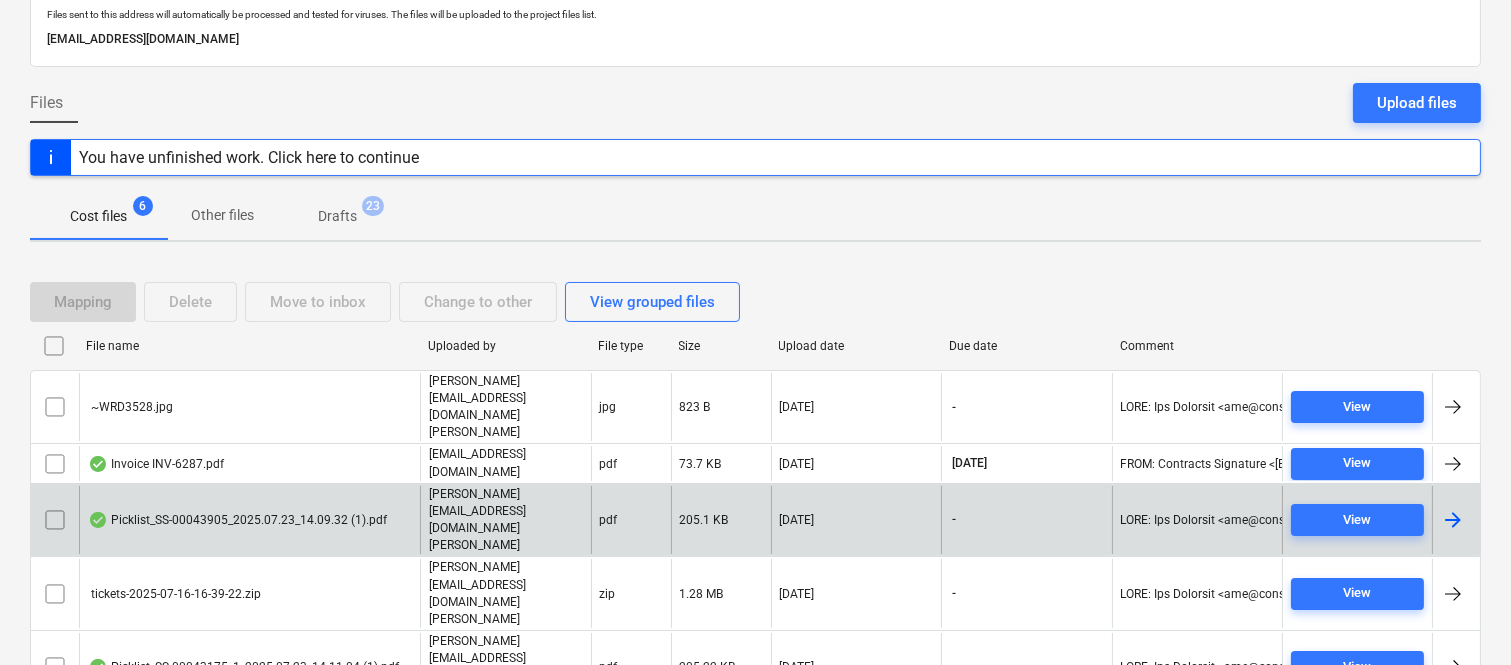 click on "Picklist_SS-00043905_2025.07.23_14.09.32 (1).pdf" at bounding box center [237, 520] 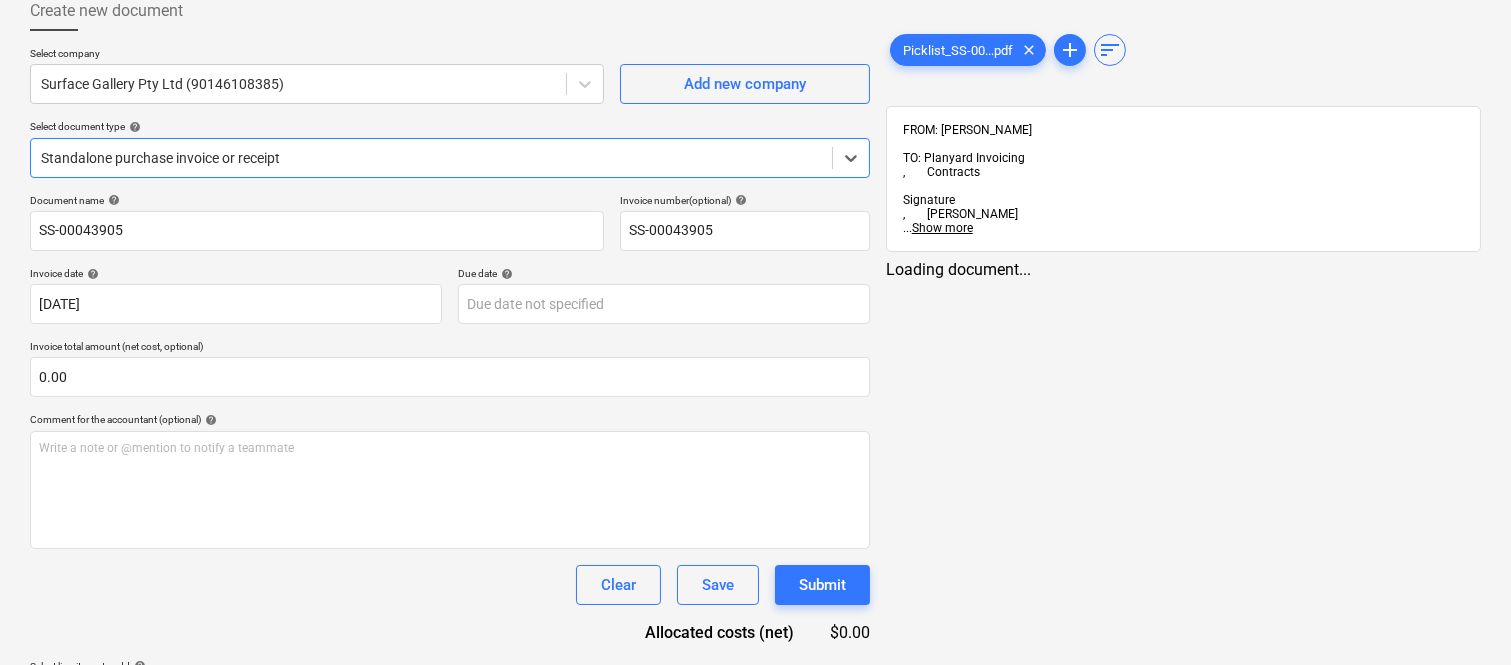 type on "SS-00043905" 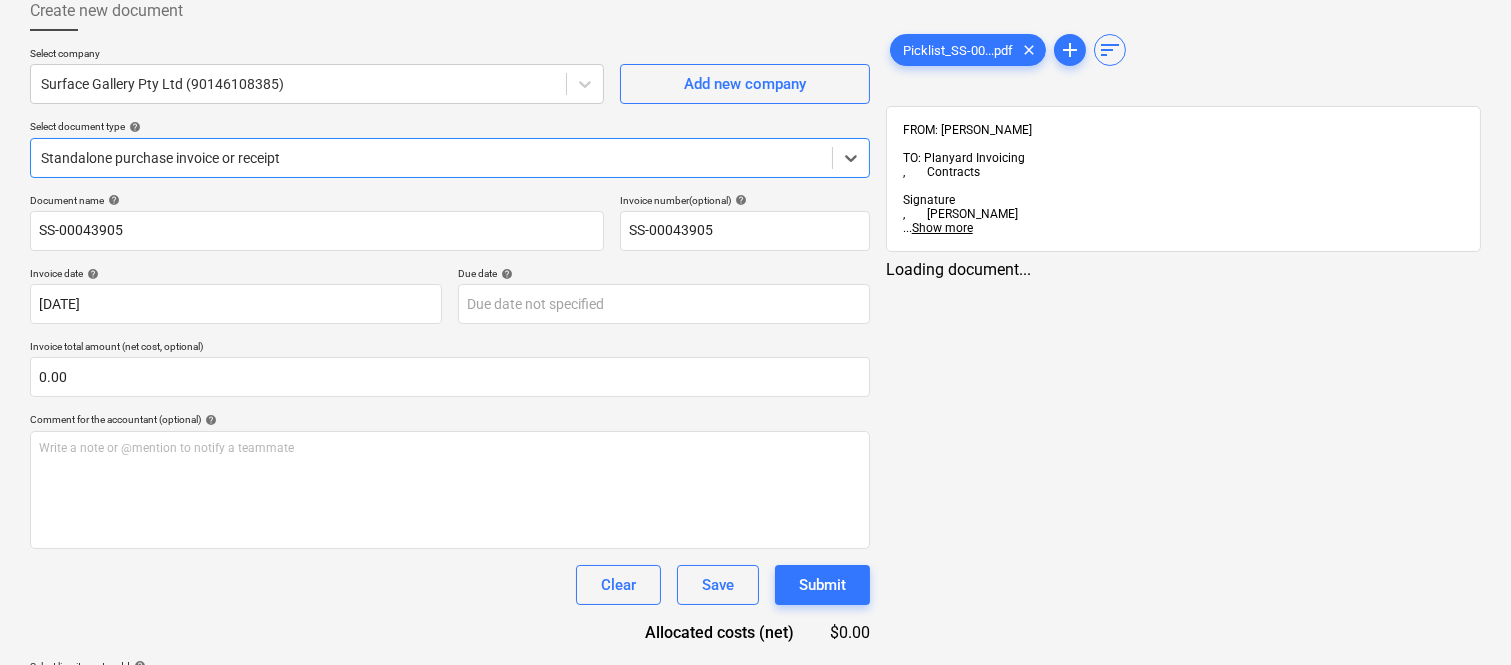 type on "SS-00043905" 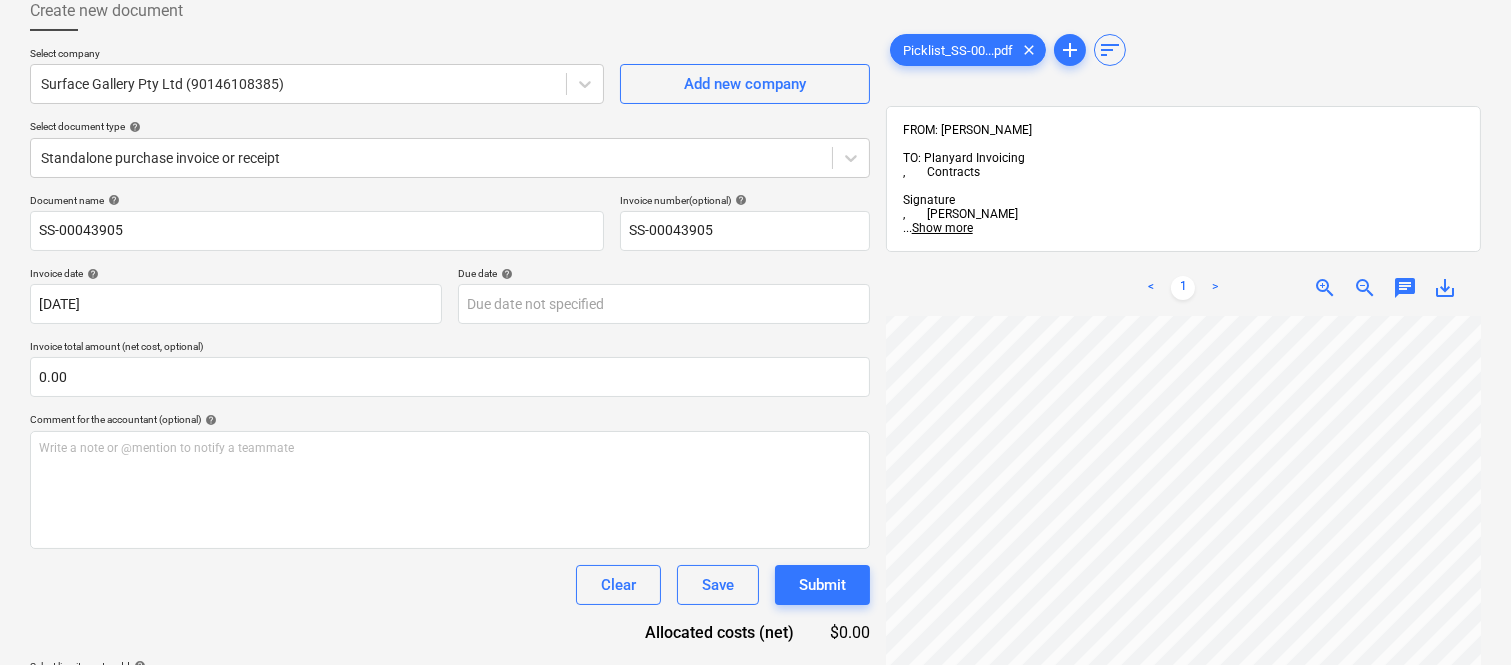 scroll, scrollTop: 863, scrollLeft: 0, axis: vertical 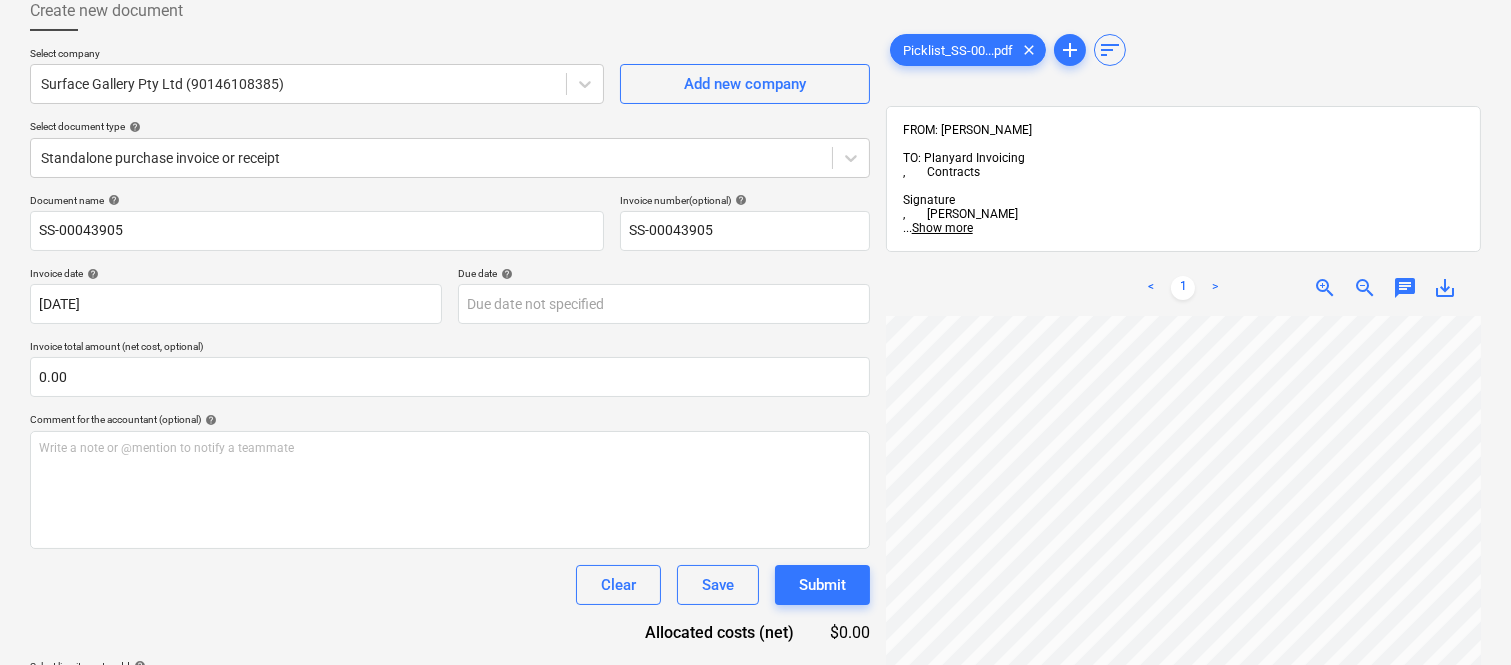 click on "Sales Projects Contacts Company Inbox Approvals format_size keyboard_arrow_down help search Search notifications 99+ keyboard_arrow_down A. Berdera keyboard_arrow_down [PERSON_NAME] Budget 9+ Client contract RFTs Subcontracts Claims Purchase orders Costs 9+ Income Files 6 Analytics Settings Create new document Select company Surface Gallery Pty Ltd (90146108385)  Add new company Select document type help Standalone purchase invoice or receipt Document name help SS-00043905 Invoice number  (optional) help SS-00043905 Invoice date help [DATE] [DATE] Press the down arrow key to interact with the calendar and
select a date. Press the question mark key to get the keyboard shortcuts for changing dates. Due date help Press the down arrow key to interact with the calendar and
select a date. Press the question mark key to get the keyboard shortcuts for changing dates. Invoice total amount (net cost, optional) 0.00 Comment for the accountant (optional) help ﻿ Clear Save Submit $0.00 help clear <" at bounding box center [755, 215] 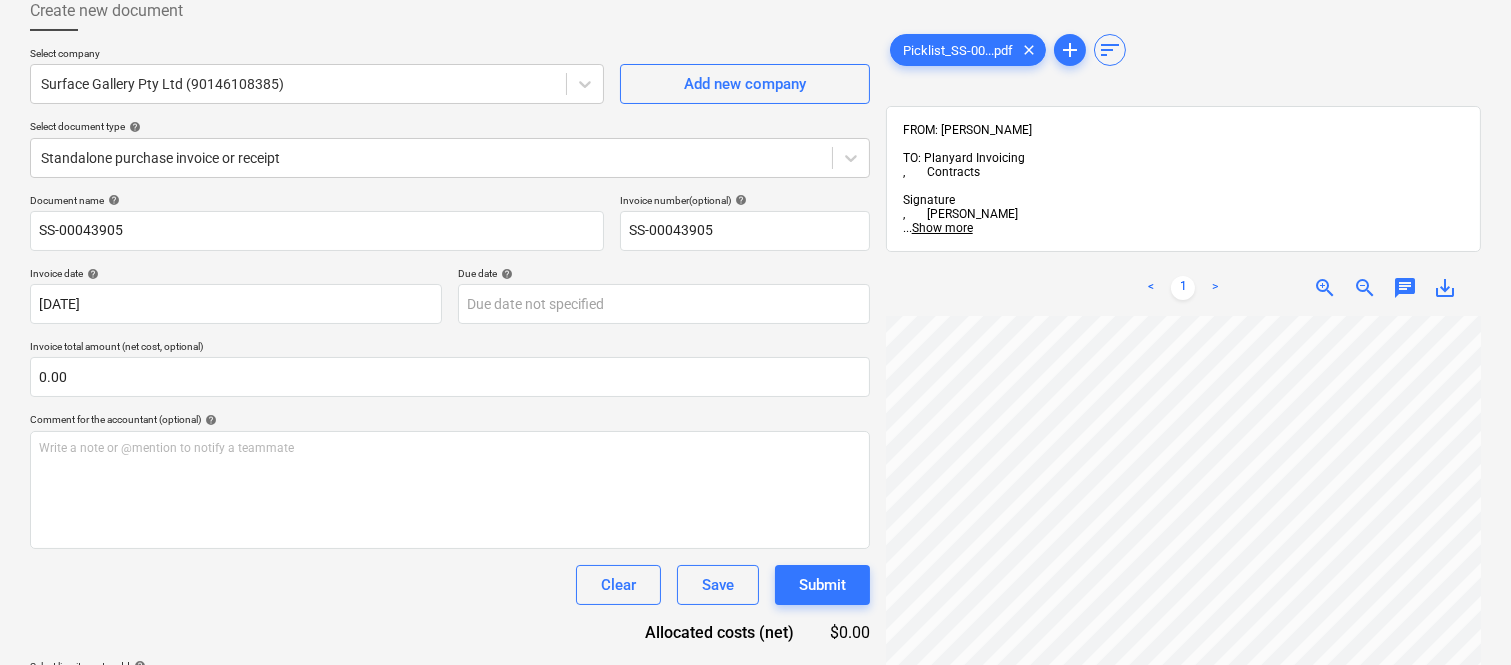 scroll, scrollTop: 0, scrollLeft: 0, axis: both 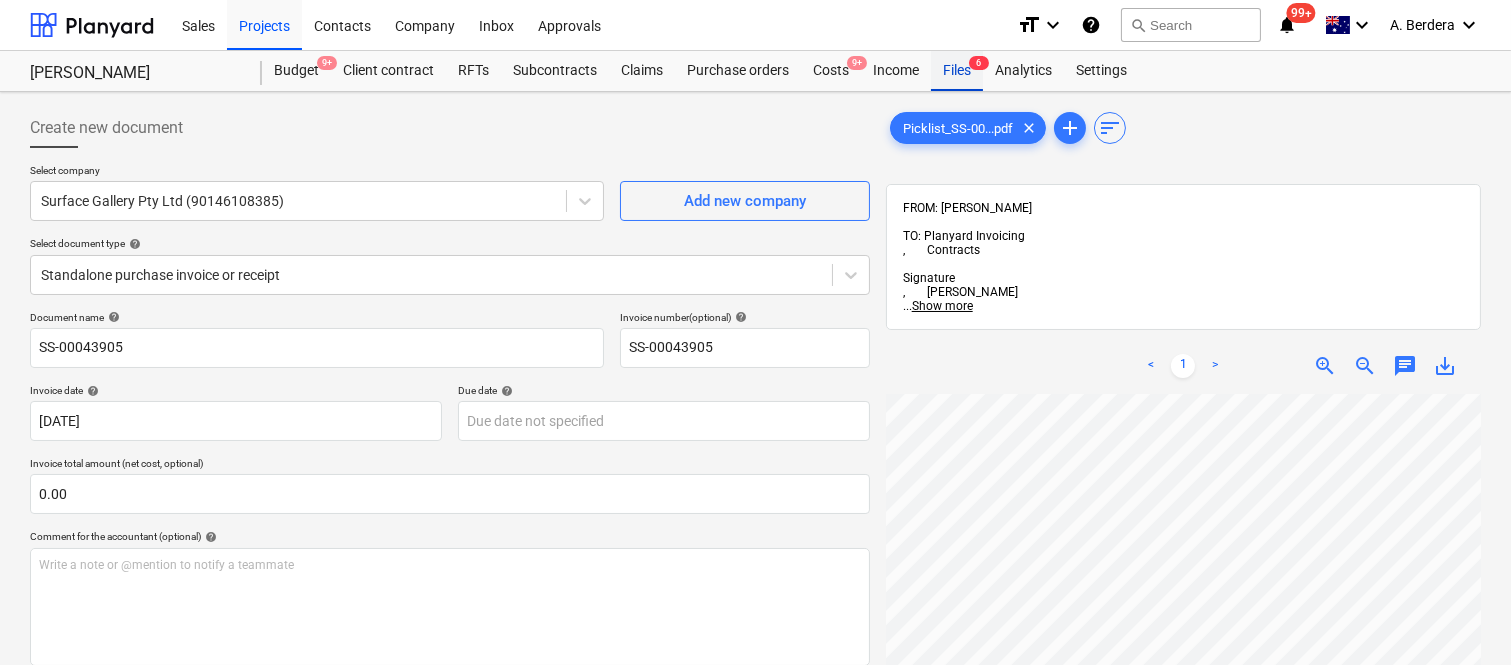 click on "Files 6" at bounding box center (957, 71) 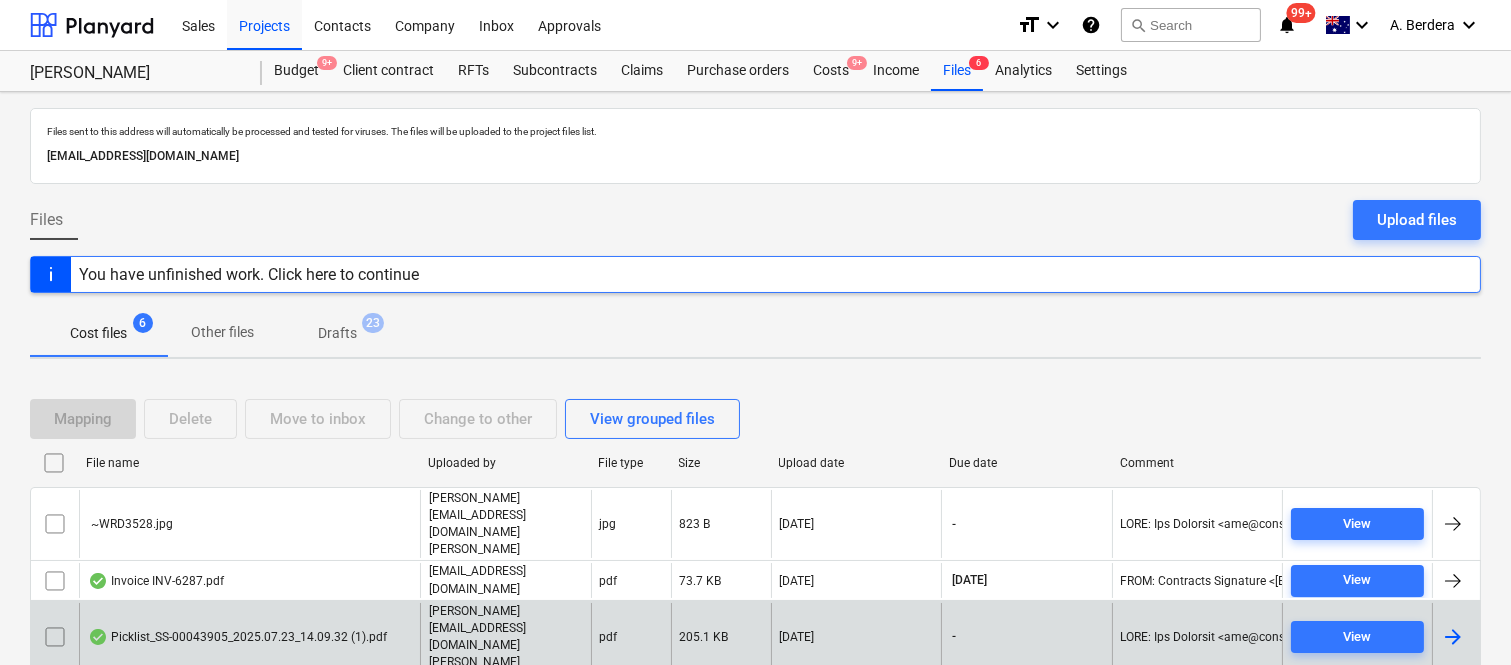 scroll, scrollTop: 117, scrollLeft: 0, axis: vertical 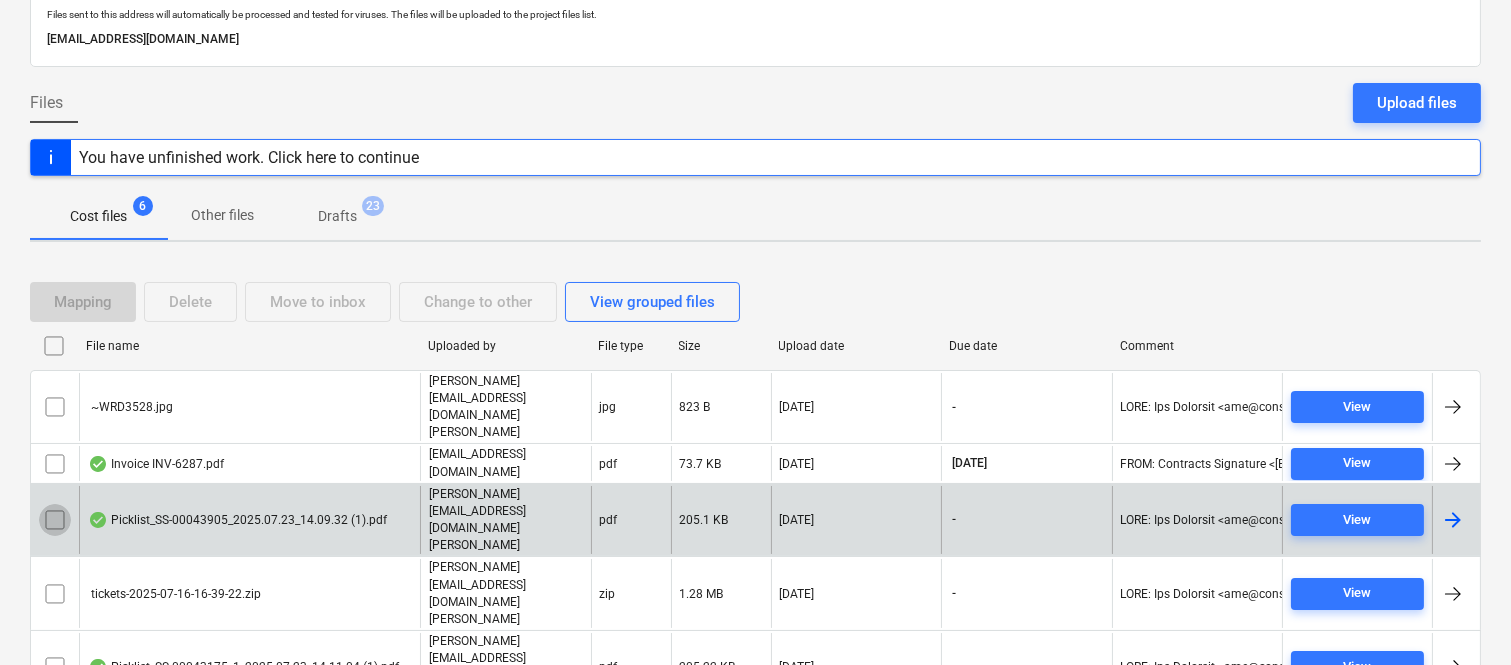 click at bounding box center (55, 520) 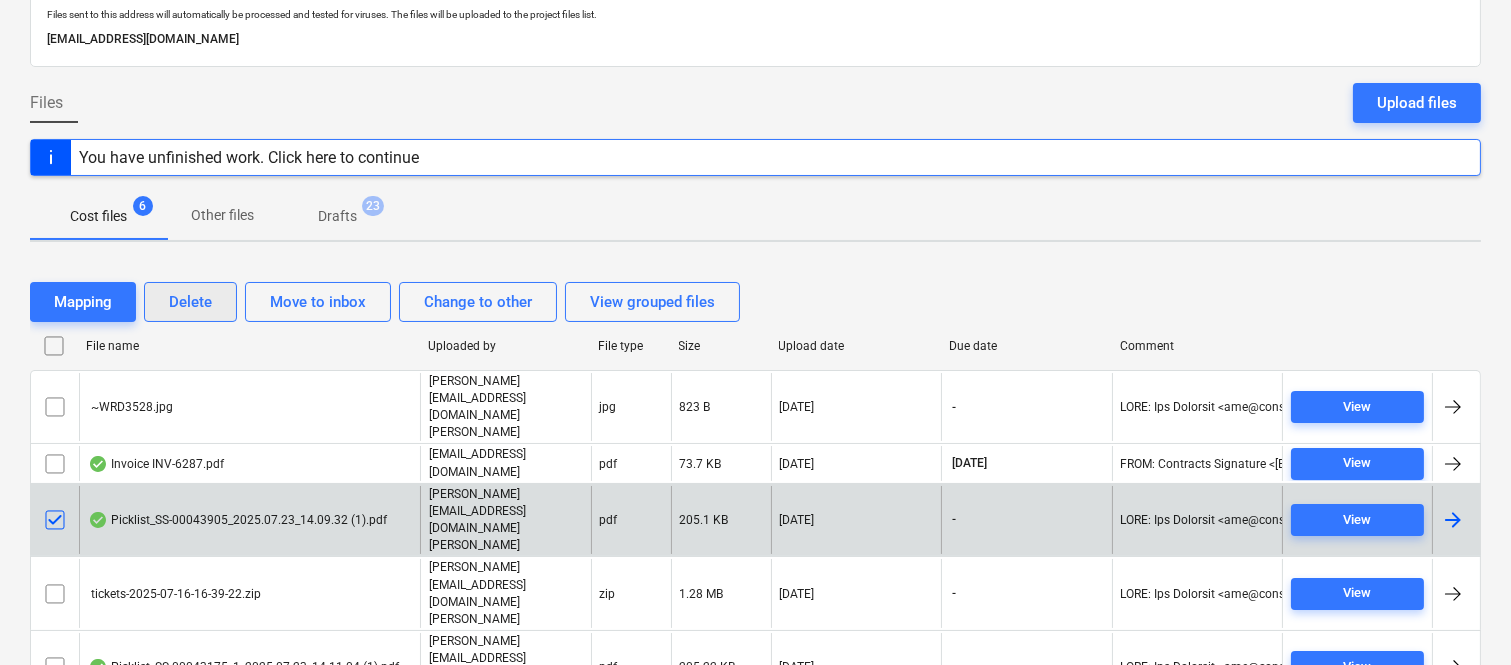 click on "Delete" at bounding box center (190, 302) 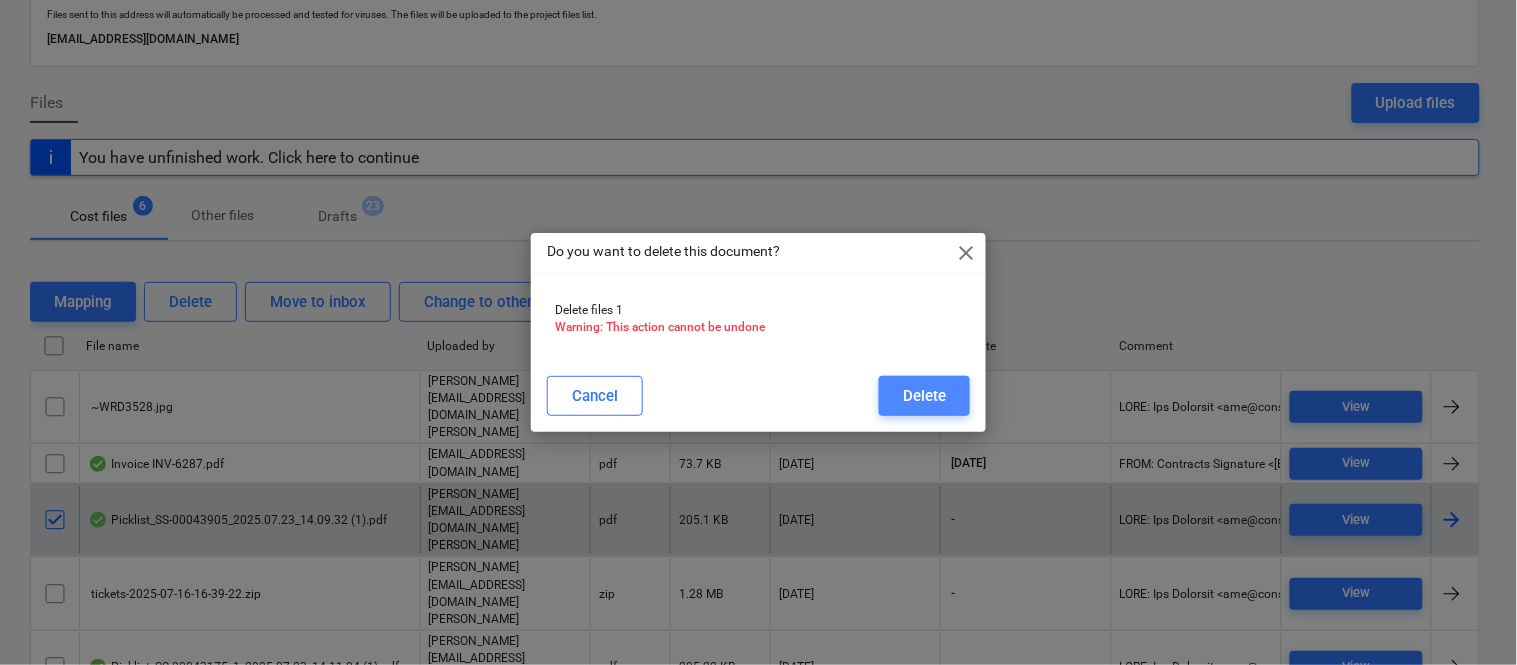 click on "Delete" at bounding box center [924, 396] 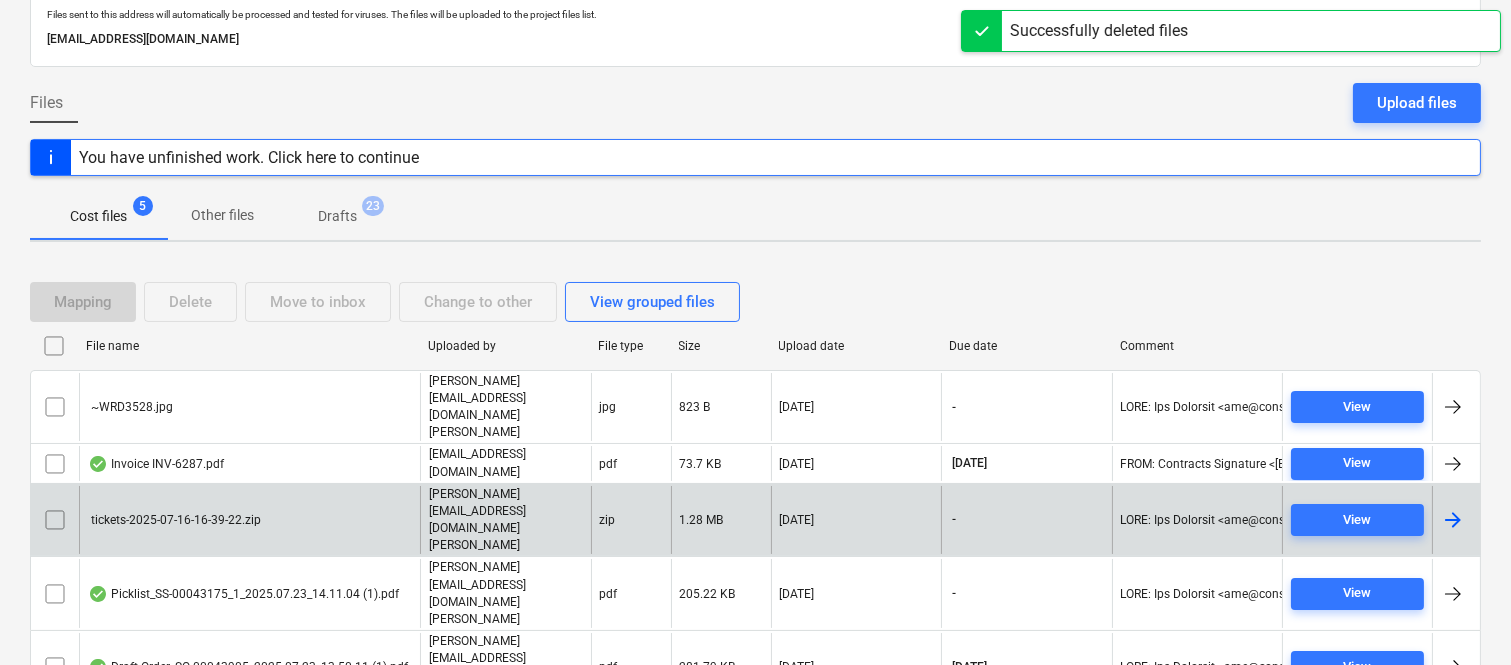 scroll, scrollTop: 80, scrollLeft: 0, axis: vertical 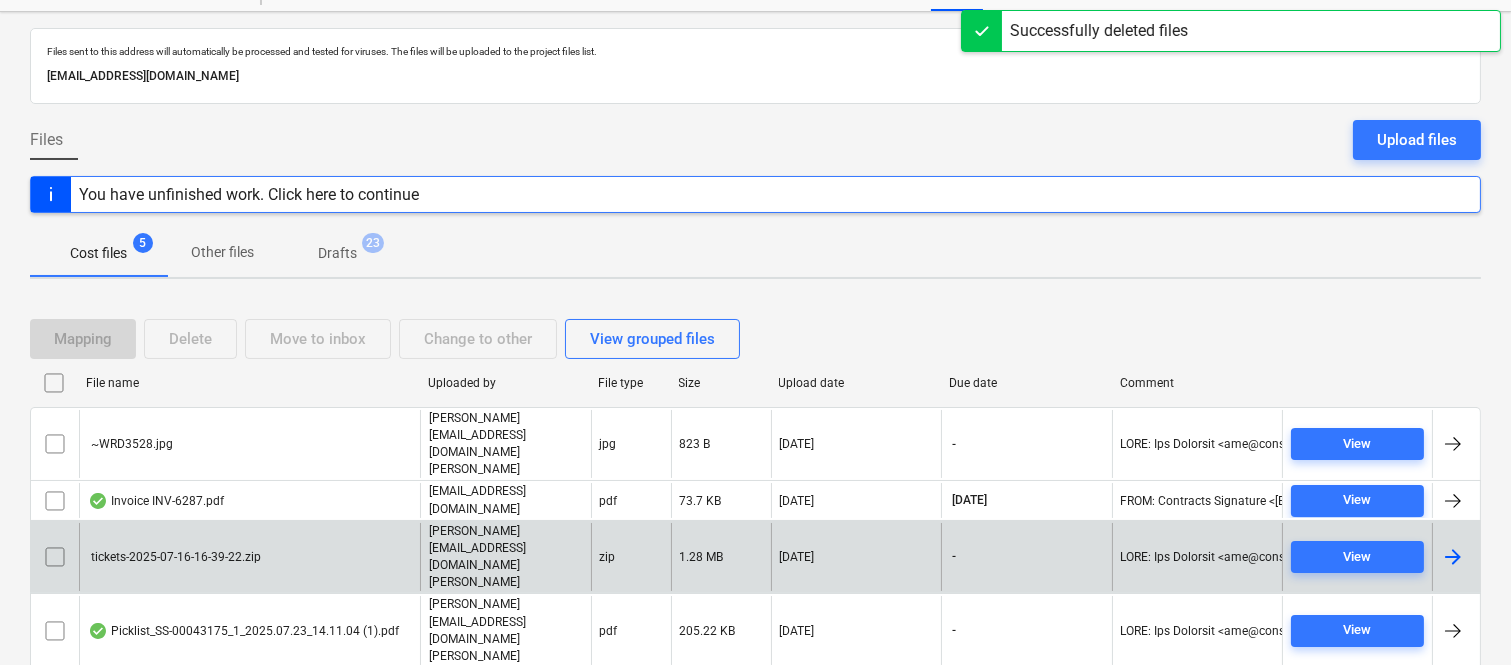click on "Picklist_SS-00043175_1_2025.07.23_14.11.04 (1).pdf" at bounding box center [243, 631] 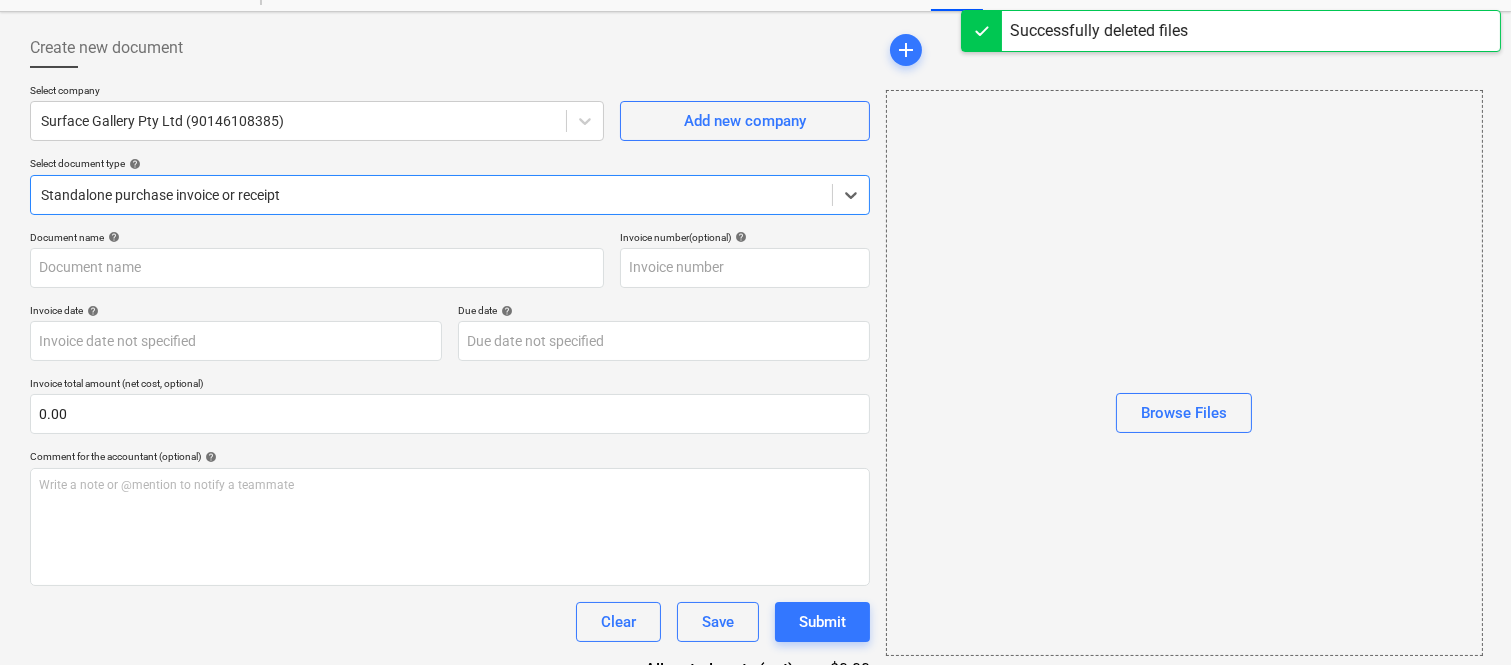 type on "Picklist_SS-00043175_1_2025.07.23_14.11.04 (1).pdf" 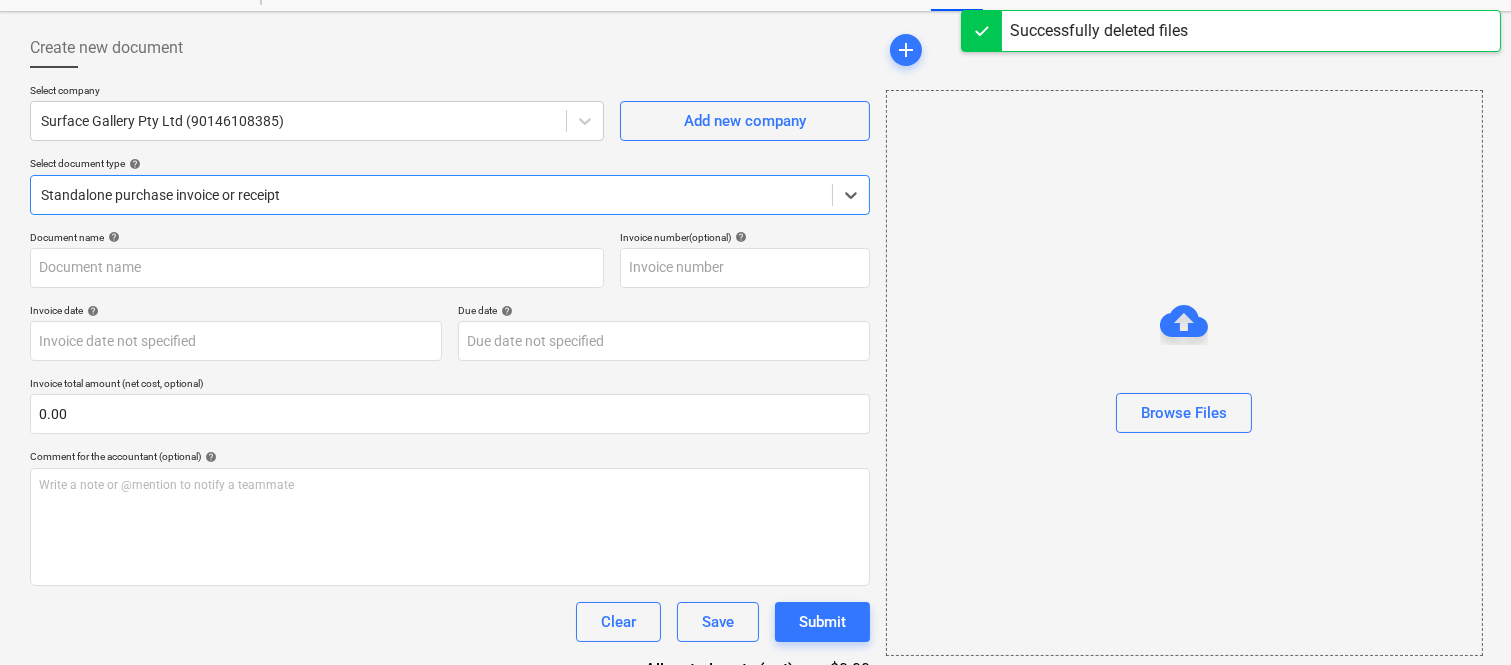 type on "[DATE]" 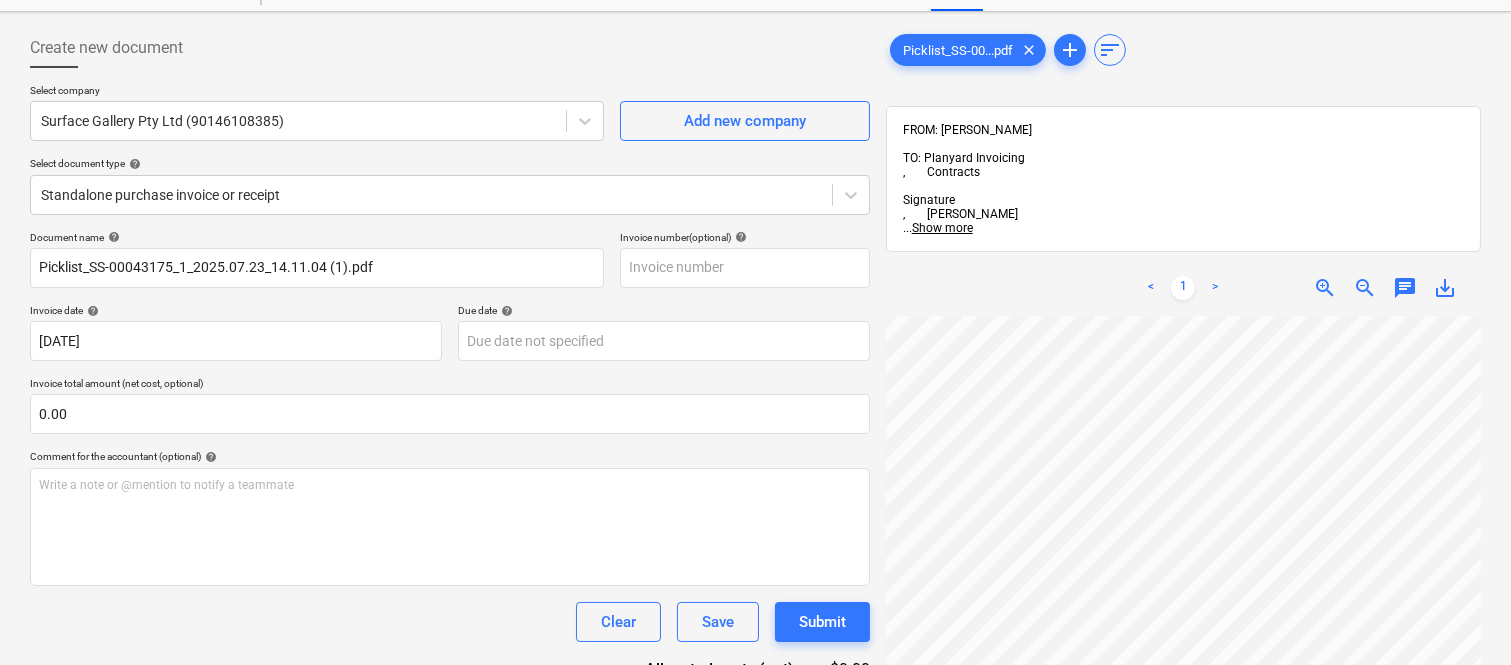 scroll, scrollTop: 0, scrollLeft: 388, axis: horizontal 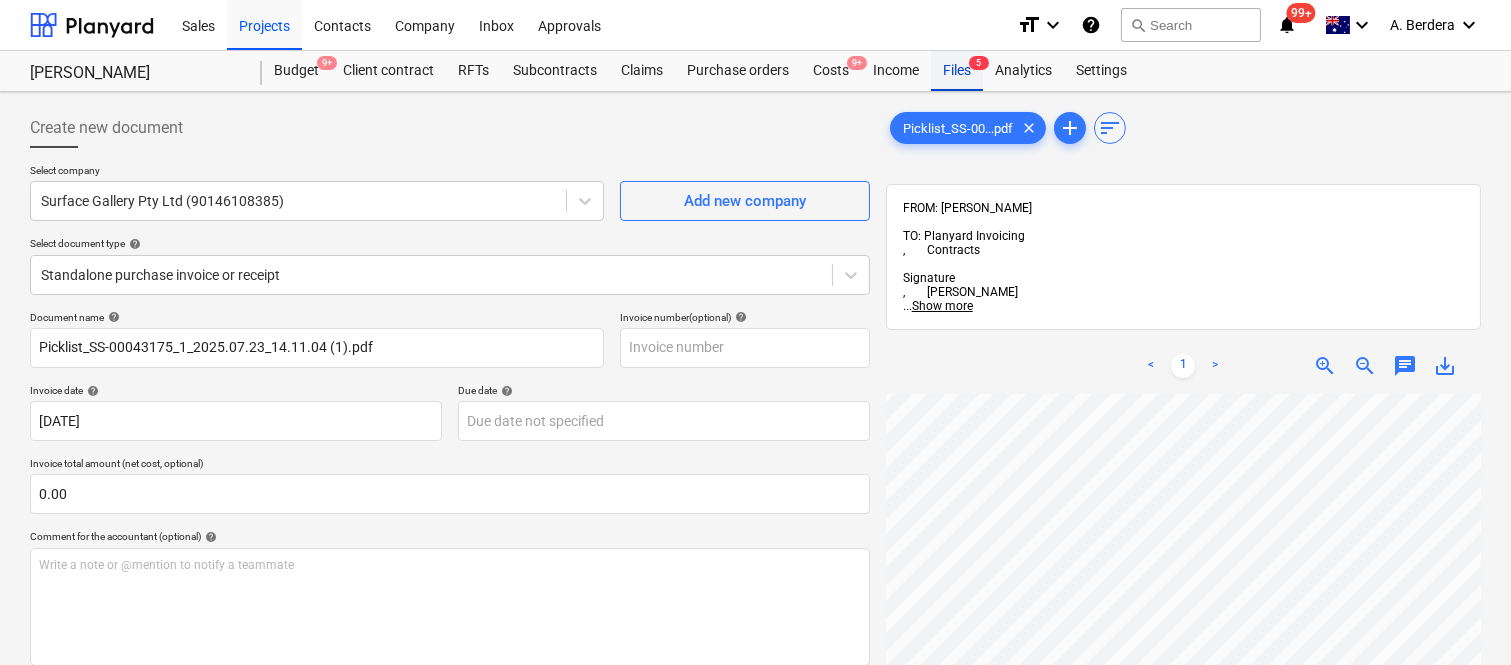 click on "Files 5" at bounding box center (957, 71) 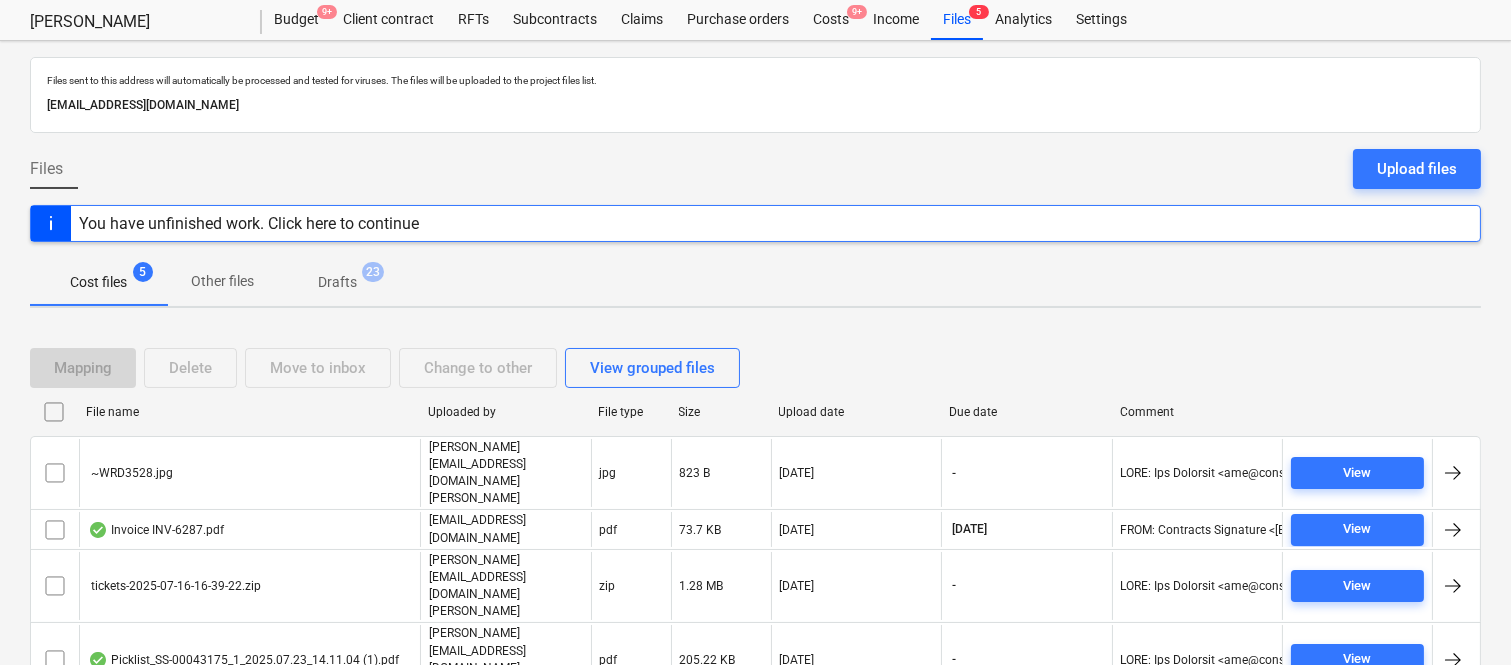 scroll, scrollTop: 80, scrollLeft: 0, axis: vertical 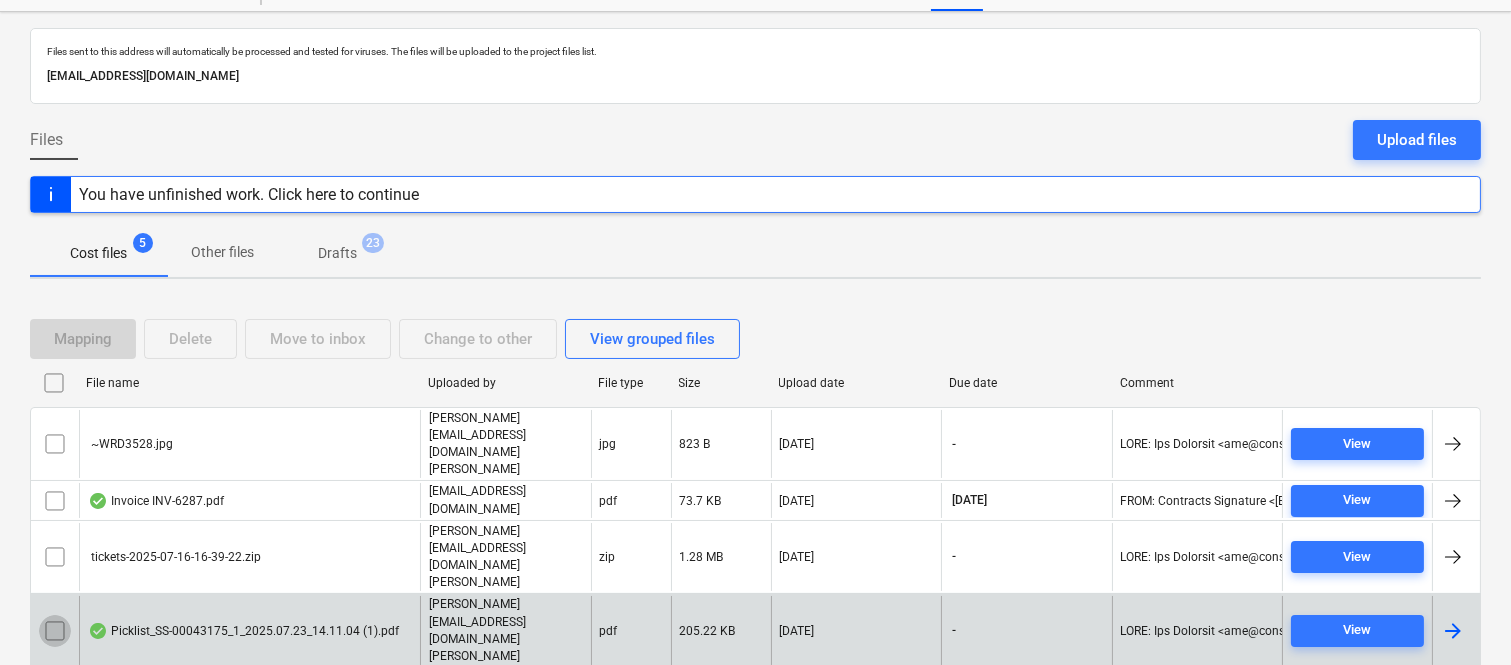 click at bounding box center [55, 631] 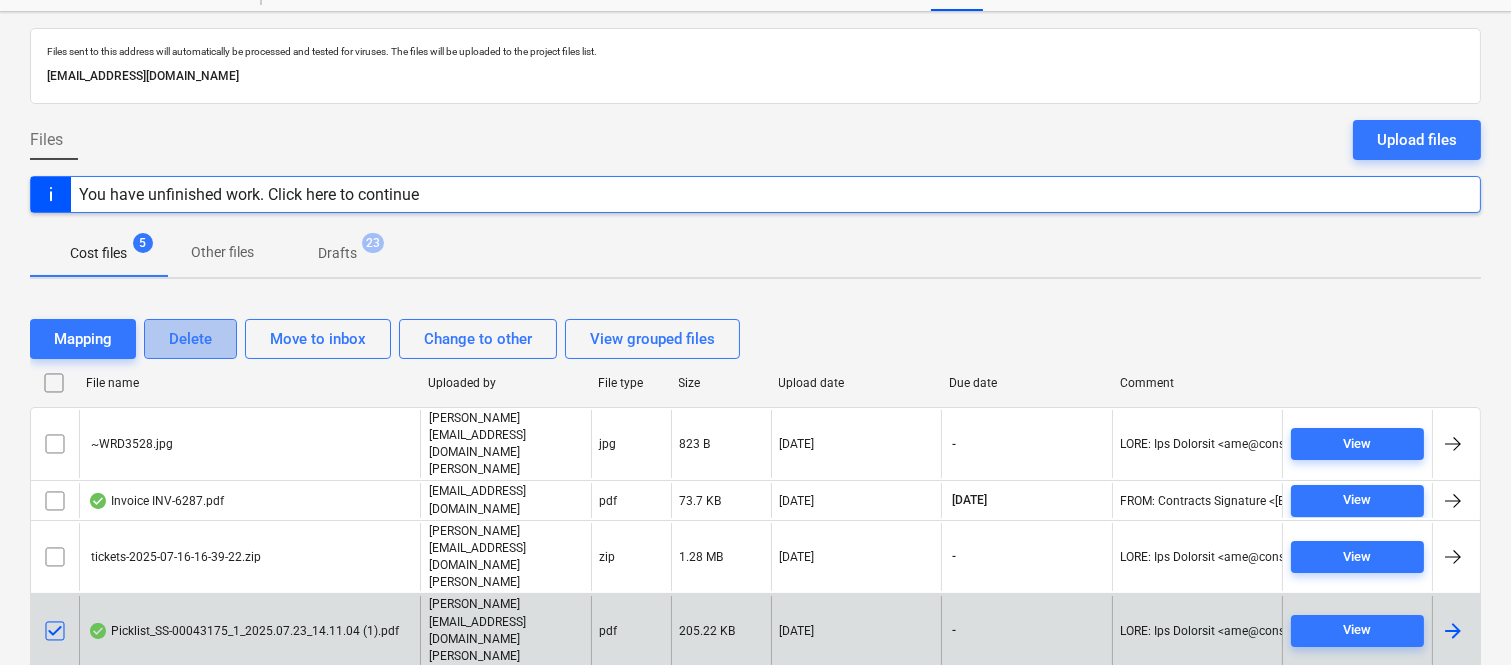 click on "Delete" at bounding box center (190, 339) 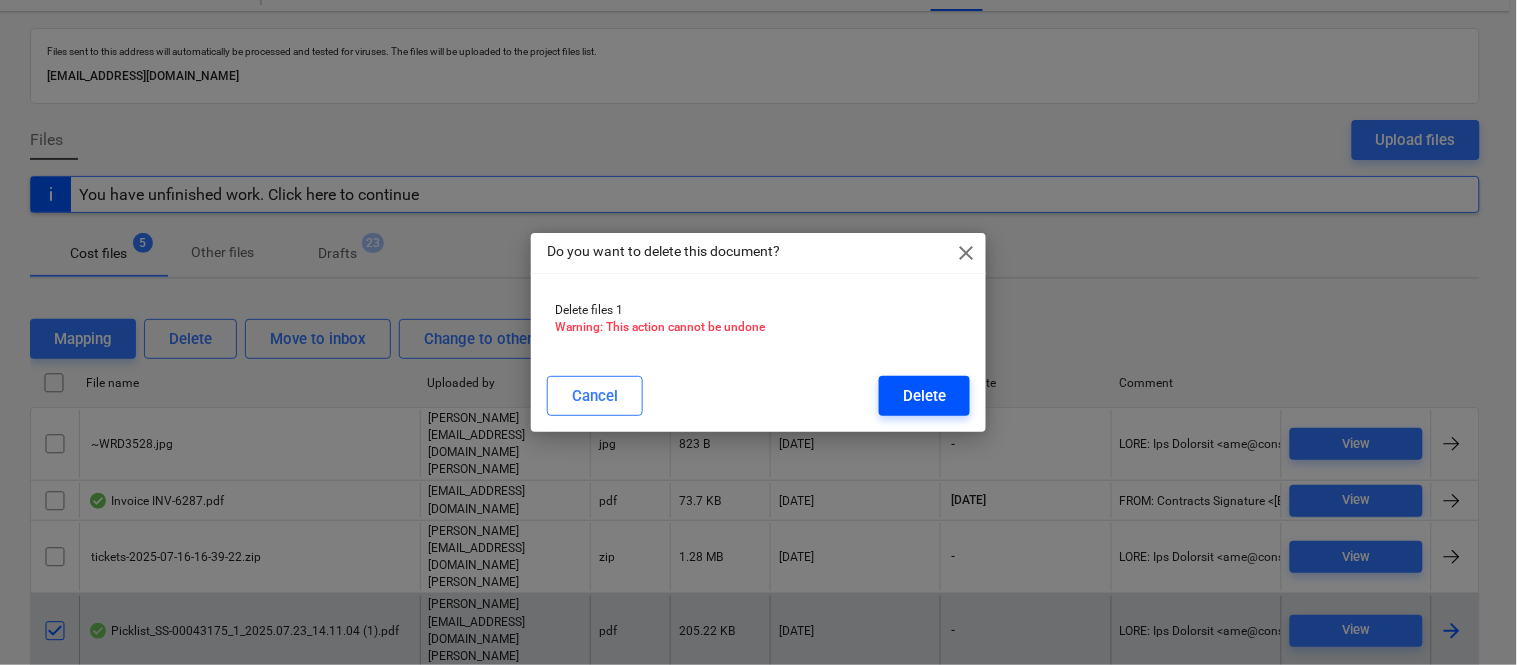 click on "Delete" at bounding box center [924, 396] 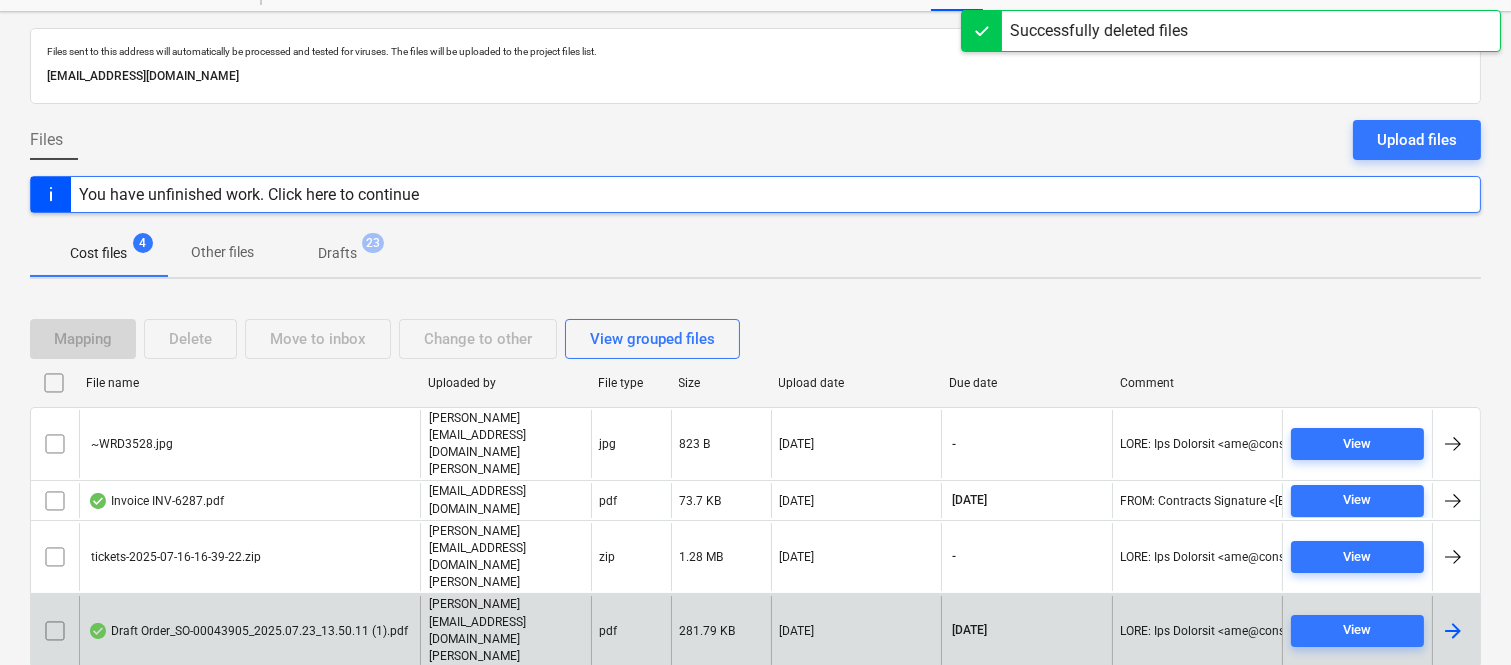 scroll, scrollTop: 43, scrollLeft: 0, axis: vertical 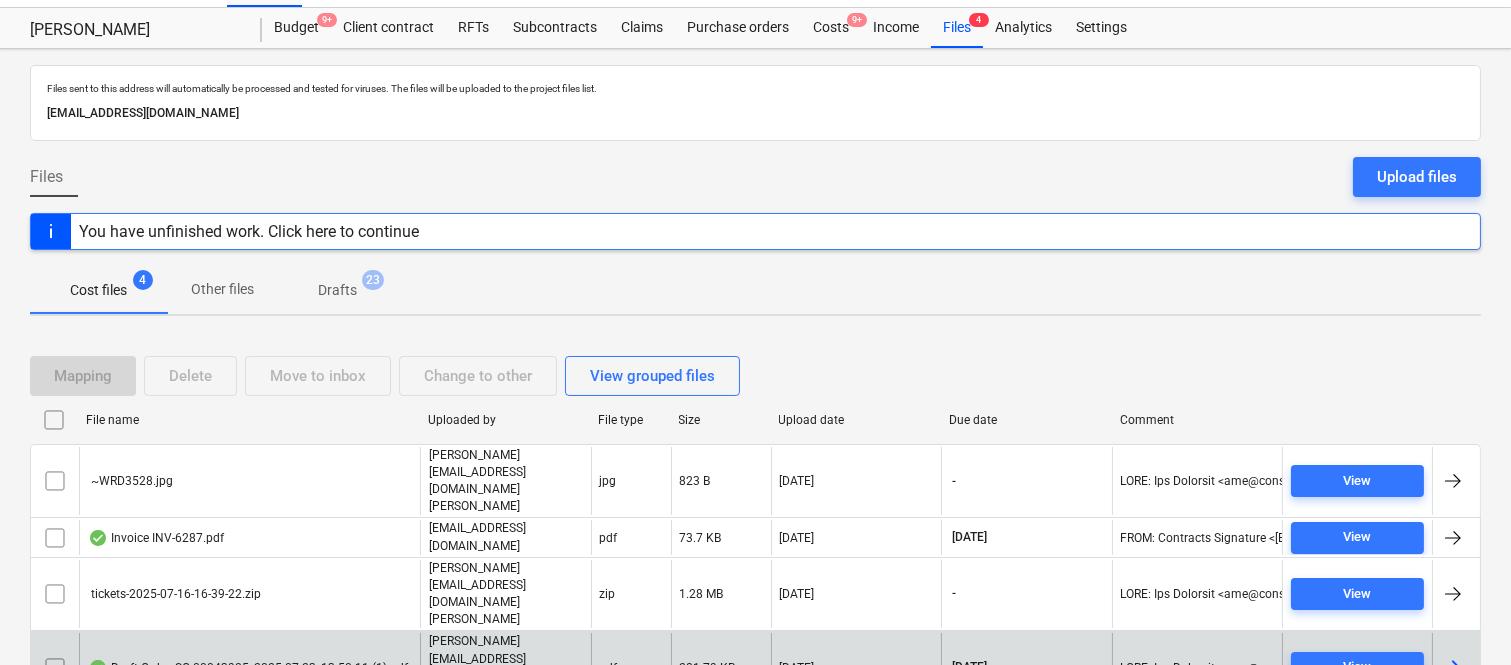 click on "Draft Order_SO-00043905_2025.07.23_13.50.11 (1).pdf" at bounding box center (248, 668) 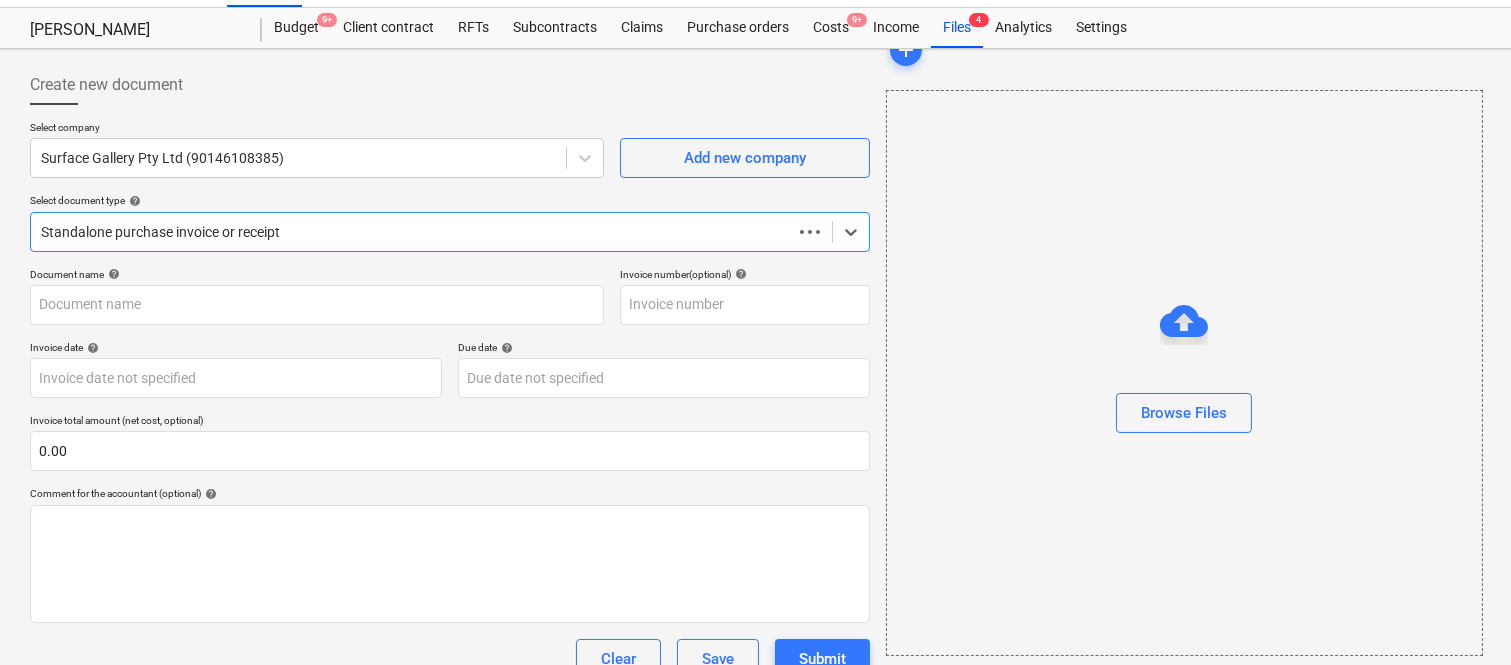 scroll, scrollTop: 80, scrollLeft: 0, axis: vertical 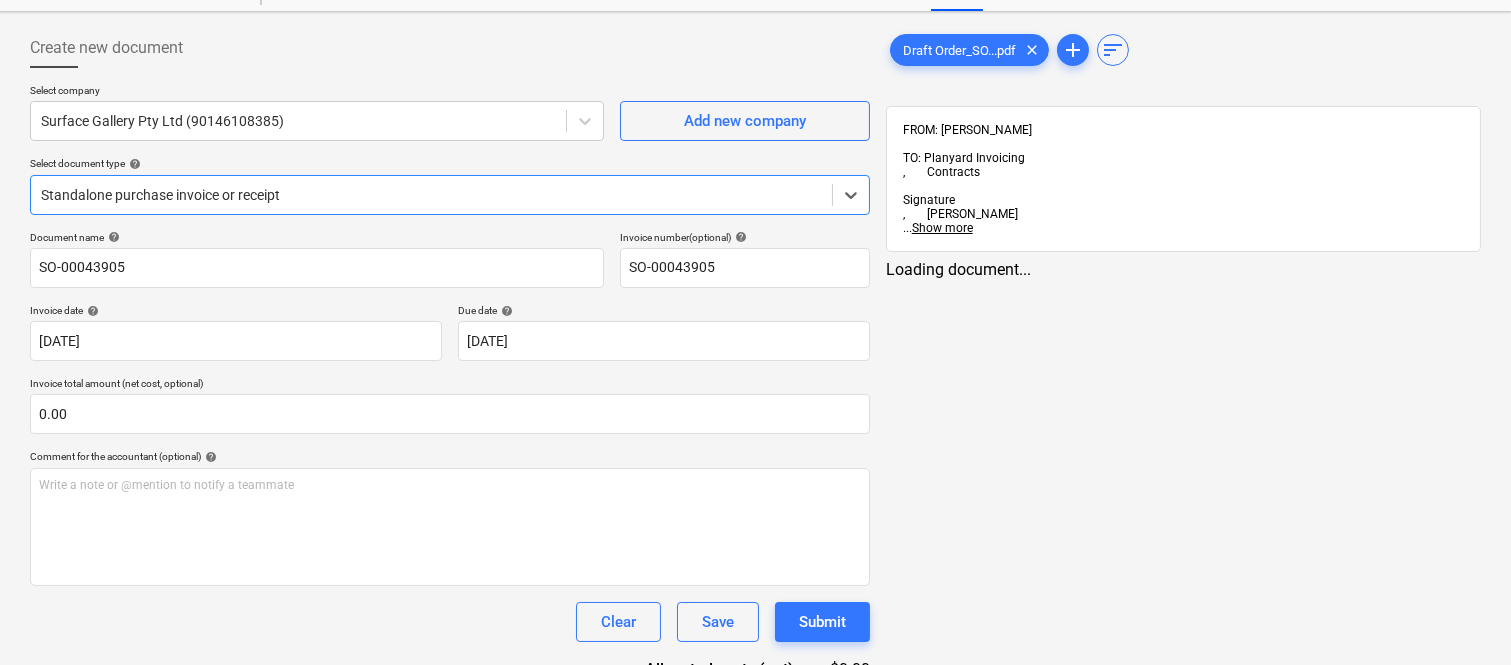 type on "SO-00043905" 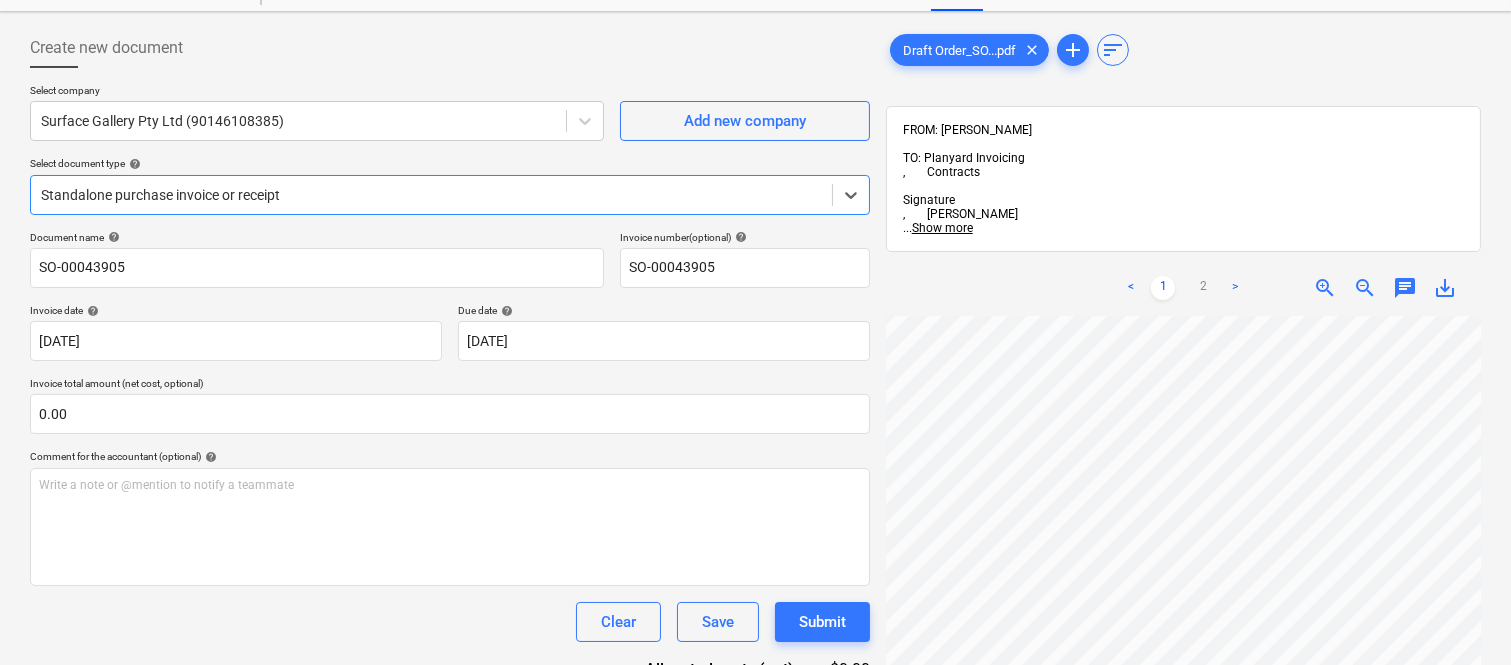 scroll, scrollTop: 877, scrollLeft: 446, axis: both 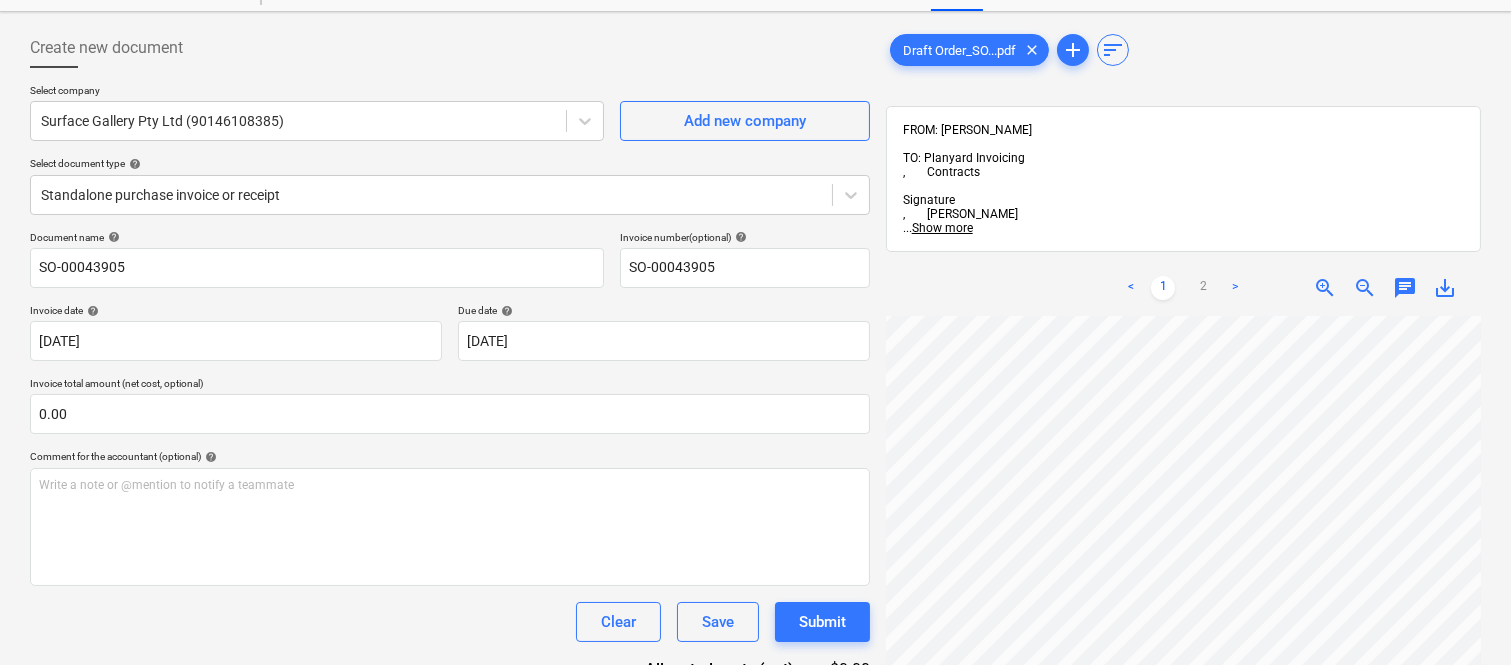 click on "Create new document Select company Surface Gallery Pty Ltd (90146108385)  Add new company Select document type help Standalone purchase invoice or receipt Document name help SO-00043905 Invoice number  (optional) help SO-00043905 Invoice date help [DATE] 04.07.2025 Press the down arrow key to interact with the calendar and
select a date. Press the question mark key to get the keyboard shortcuts for changing dates. Due date help [DATE] 03.08.2025 Press the down arrow key to interact with the calendar and
select a date. Press the question mark key to get the keyboard shortcuts for changing dates. Invoice total amount (net cost, optional) 0.00 Comment for the accountant (optional) help Write a note or @mention to notify a teammate ﻿ Clear Save Submit Allocated costs (net) $0.00 Select line-items to add help Search or select a line-item Select bulk Draft Order_SO...pdf clear add sort FROM: [PERSON_NAME]  TO: Planyard Invoicing  , 	Contracts Signature  , 	[PERSON_NAME]  ...  Show more ...  < 1 2" at bounding box center [755, 391] 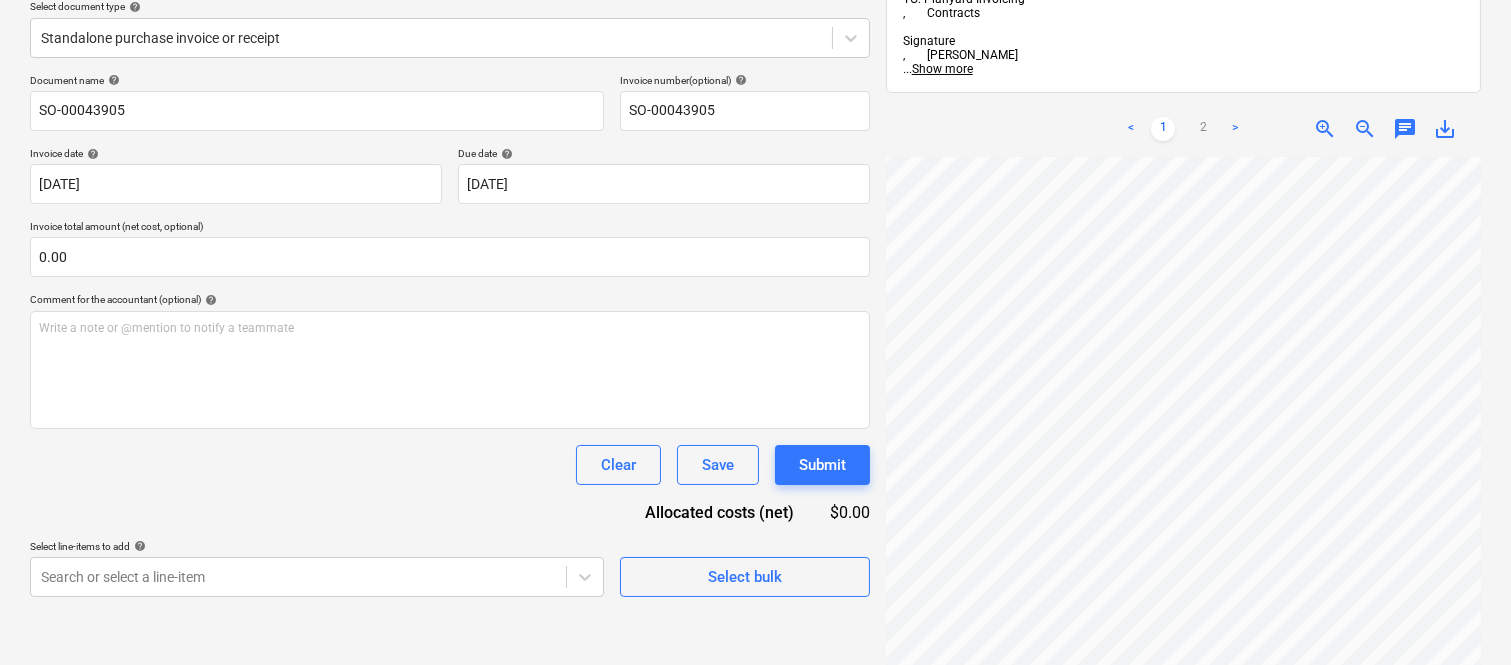 scroll, scrollTop: 285, scrollLeft: 0, axis: vertical 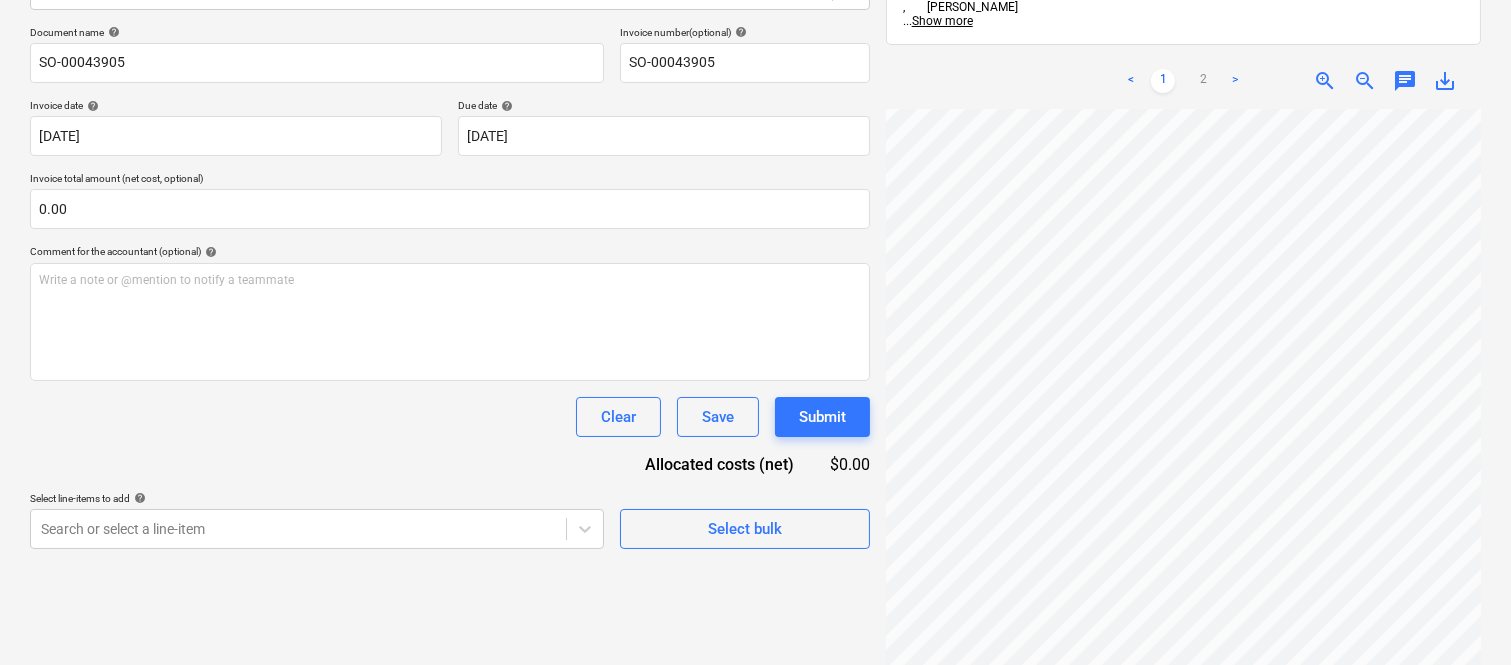 click on "Create new document Select company Surface Gallery Pty Ltd (90146108385)  Add new company Select document type help Standalone purchase invoice or receipt Document name help SO-00043905 Invoice number  (optional) help SO-00043905 Invoice date help [DATE] 04.07.2025 Press the down arrow key to interact with the calendar and
select a date. Press the question mark key to get the keyboard shortcuts for changing dates. Due date help [DATE] 03.08.2025 Press the down arrow key to interact with the calendar and
select a date. Press the question mark key to get the keyboard shortcuts for changing dates. Invoice total amount (net cost, optional) 0.00 Comment for the accountant (optional) help Write a note or @mention to notify a teammate ﻿ Clear Save Submit Allocated costs (net) $0.00 Select line-items to add help Search or select a line-item Select bulk Draft Order_SO...pdf clear add sort FROM: [PERSON_NAME]  TO: Planyard Invoicing  , 	Contracts Signature  , 	[PERSON_NAME]  ...  Show more ...  < 1 2" at bounding box center (755, 270) 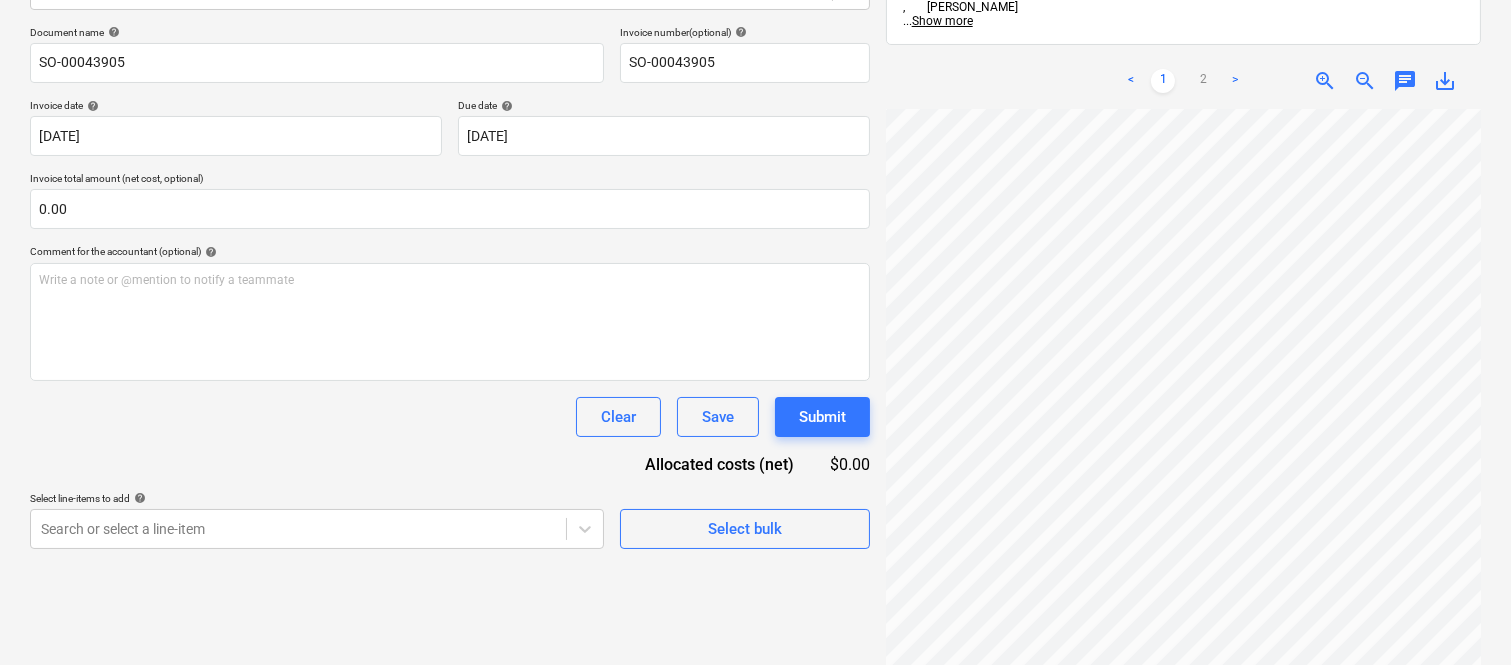 click on "Sales Projects Contacts Company Inbox Approvals format_size keyboard_arrow_down help search Search notifications 99+ keyboard_arrow_down A. Berdera keyboard_arrow_down [PERSON_NAME] Budget 9+ Client contract RFTs Subcontracts Claims Purchase orders Costs 9+ Income Files 4 Analytics Settings Create new document Select company Surface Gallery Pty Ltd (90146108385)  Add new company Select document type help Standalone purchase invoice or receipt Document name help SO-00043905 Invoice number  (optional) help SO-00043905 Invoice date help [DATE] 04.07.2025 Press the down arrow key to interact with the calendar and
select a date. Press the question mark key to get the keyboard shortcuts for changing dates. Due date help [DATE] 03.08.2025 Press the down arrow key to interact with the calendar and
select a date. Press the question mark key to get the keyboard shortcuts for changing dates. Invoice total amount (net cost, optional) 0.00 Comment for the accountant (optional) help ﻿ Clear Save add" at bounding box center (755, 47) 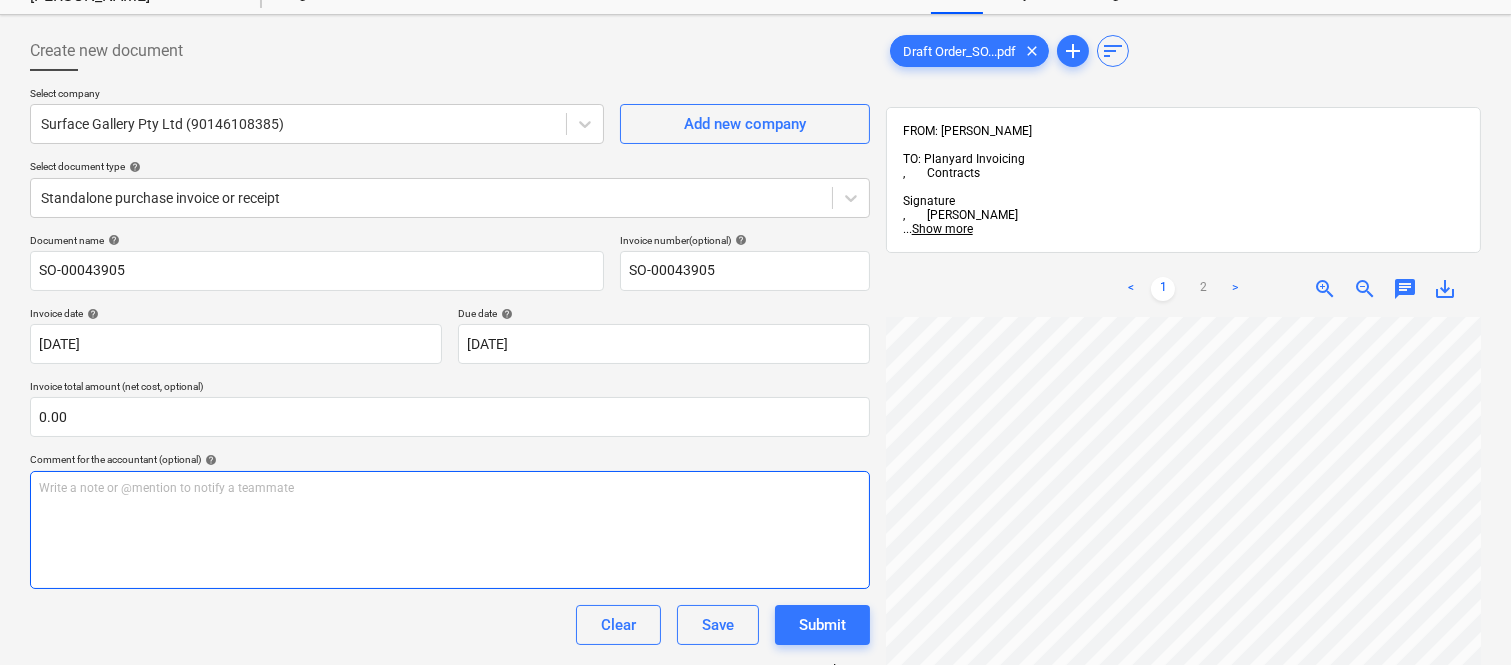 scroll, scrollTop: 0, scrollLeft: 0, axis: both 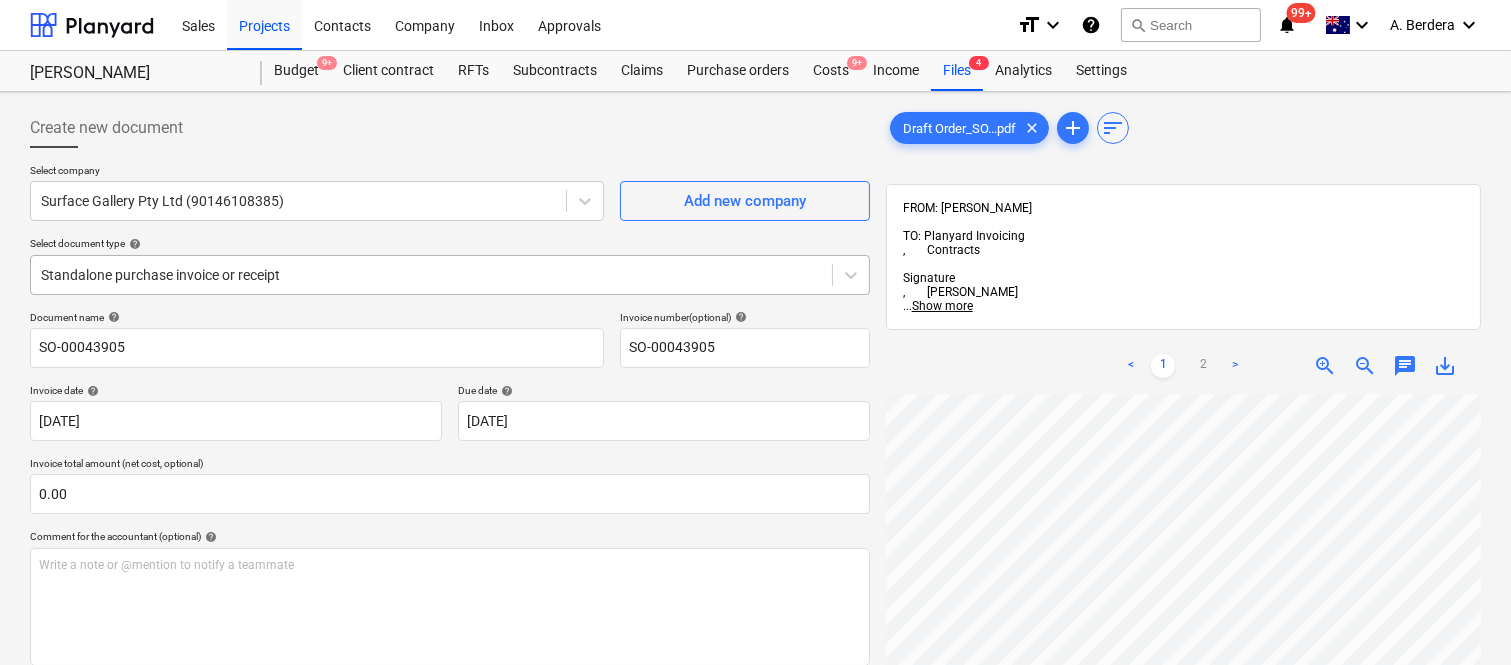 click at bounding box center (431, 275) 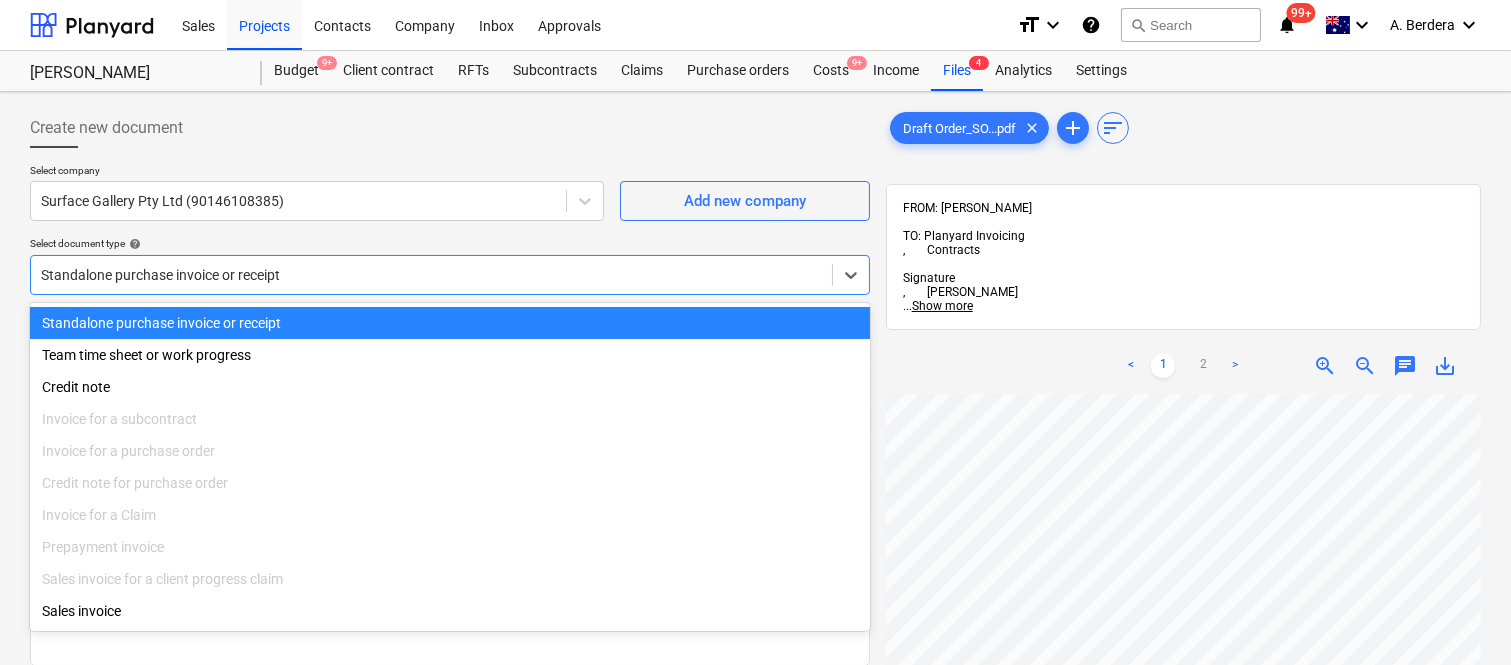 click on "Standalone purchase invoice or receipt" at bounding box center [450, 323] 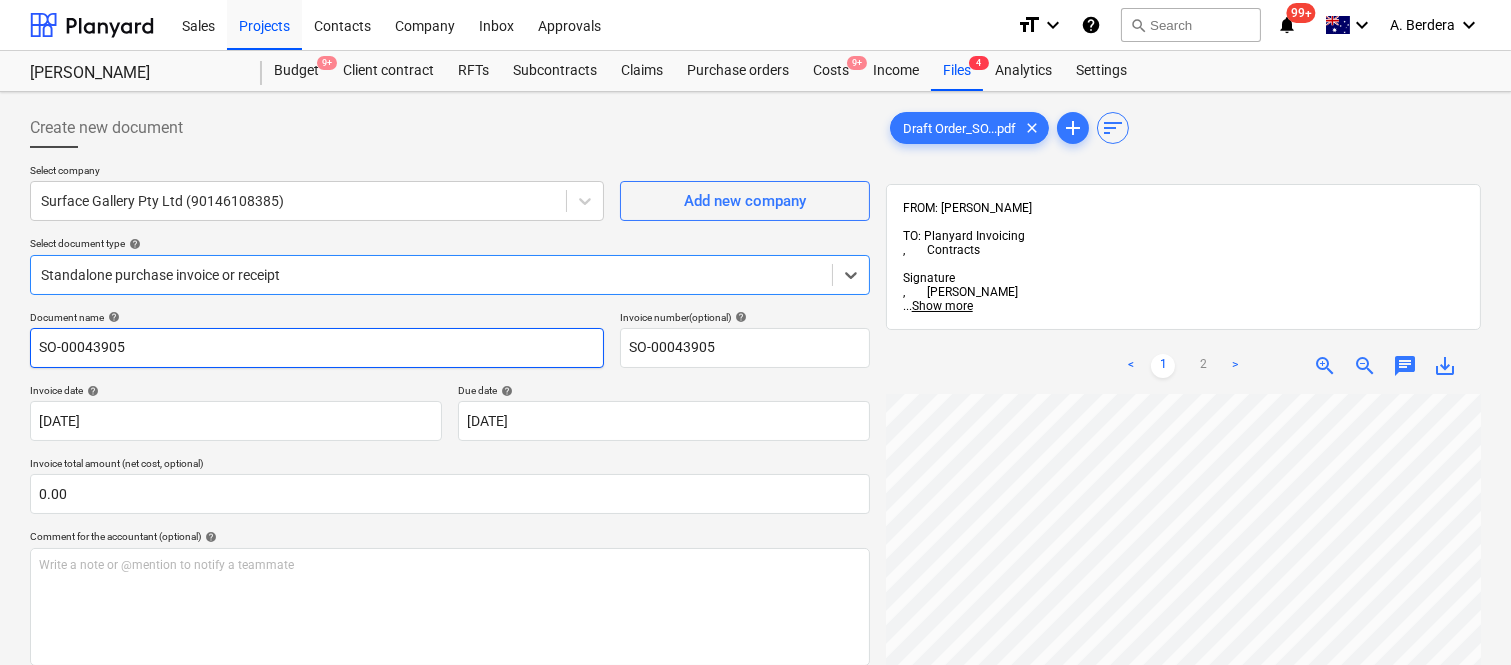 click on "SO-00043905" at bounding box center [317, 348] 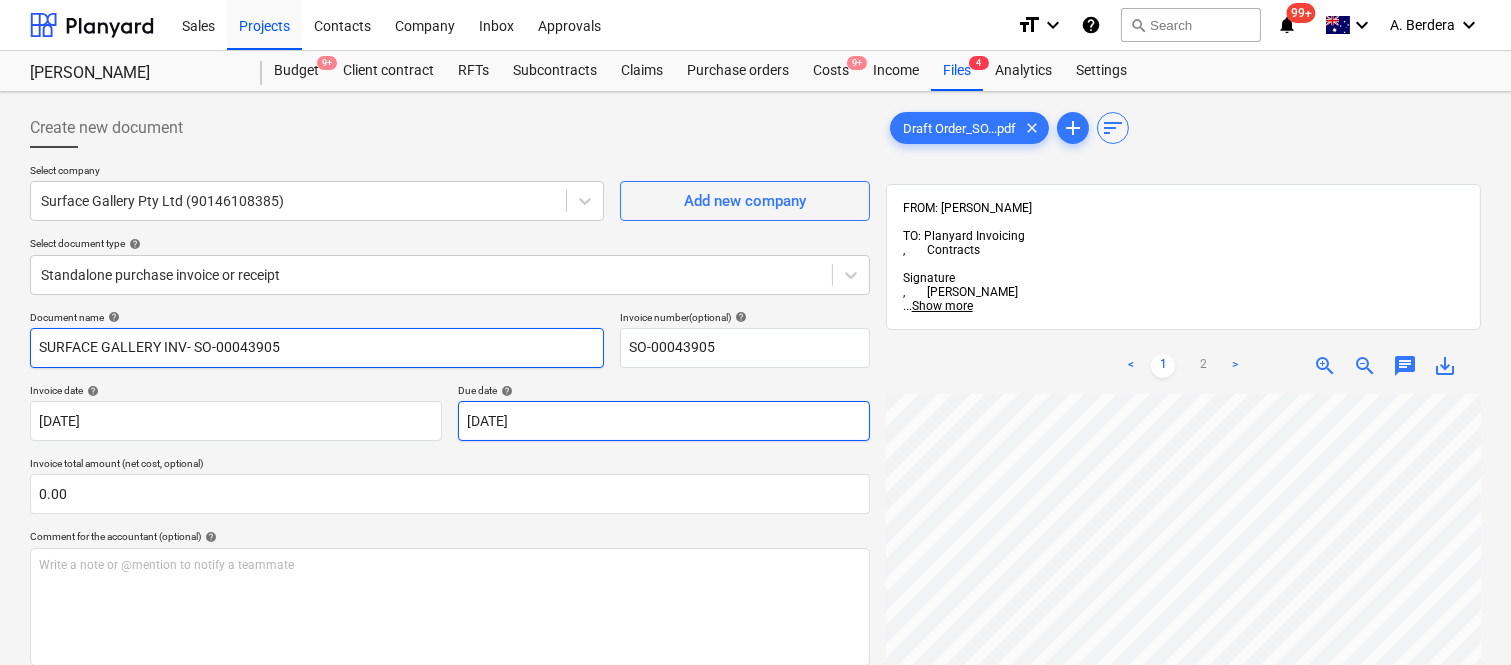 type on "SURFACE GALLERY INV- SO-00043905" 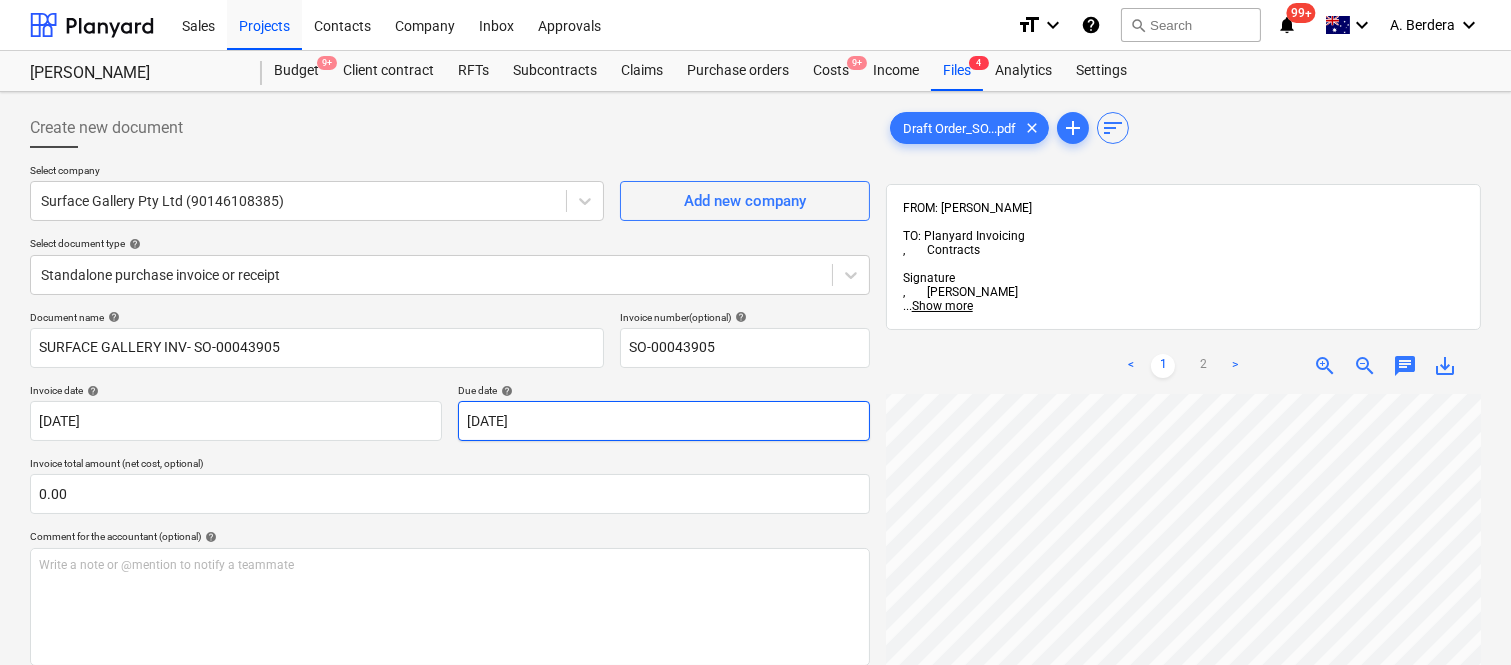 scroll, scrollTop: 73, scrollLeft: 97, axis: both 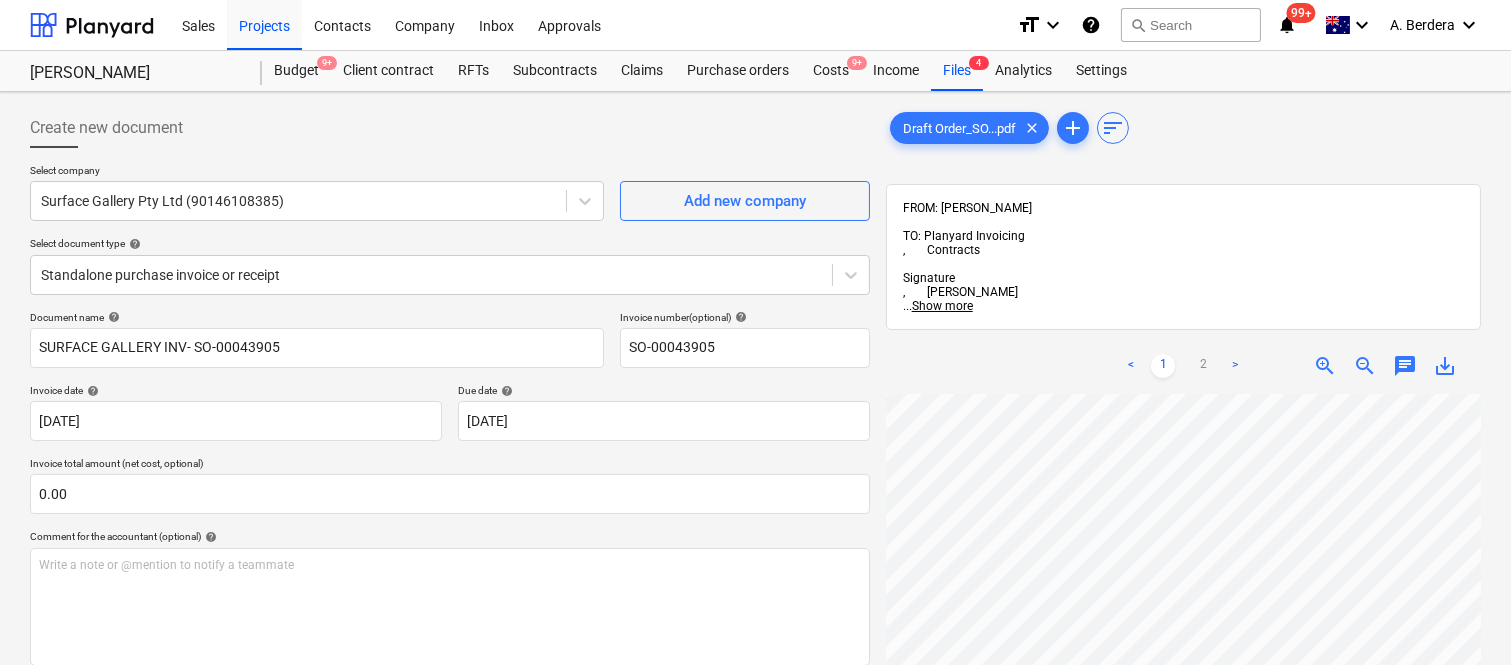 click on "< 1 2 > zoom_in zoom_out chat 0 save_alt" at bounding box center [1183, 670] 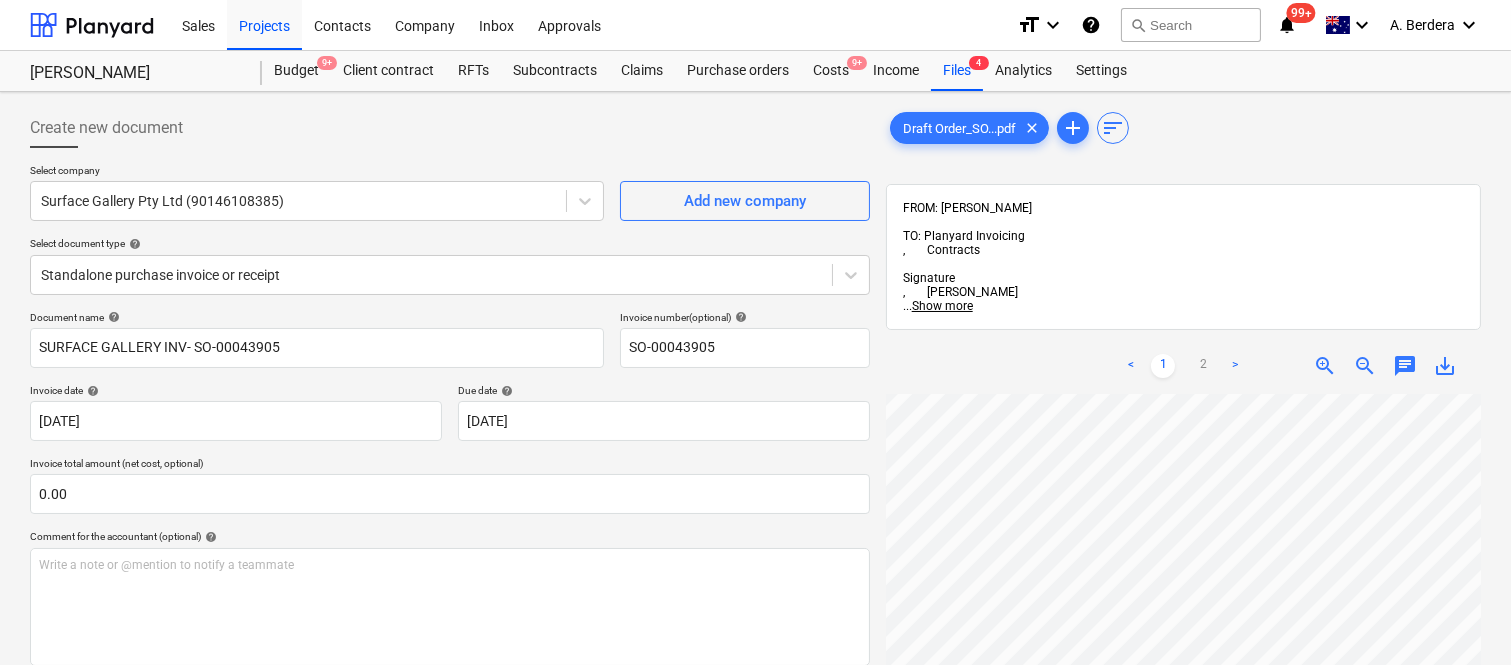 scroll, scrollTop: 877, scrollLeft: 0, axis: vertical 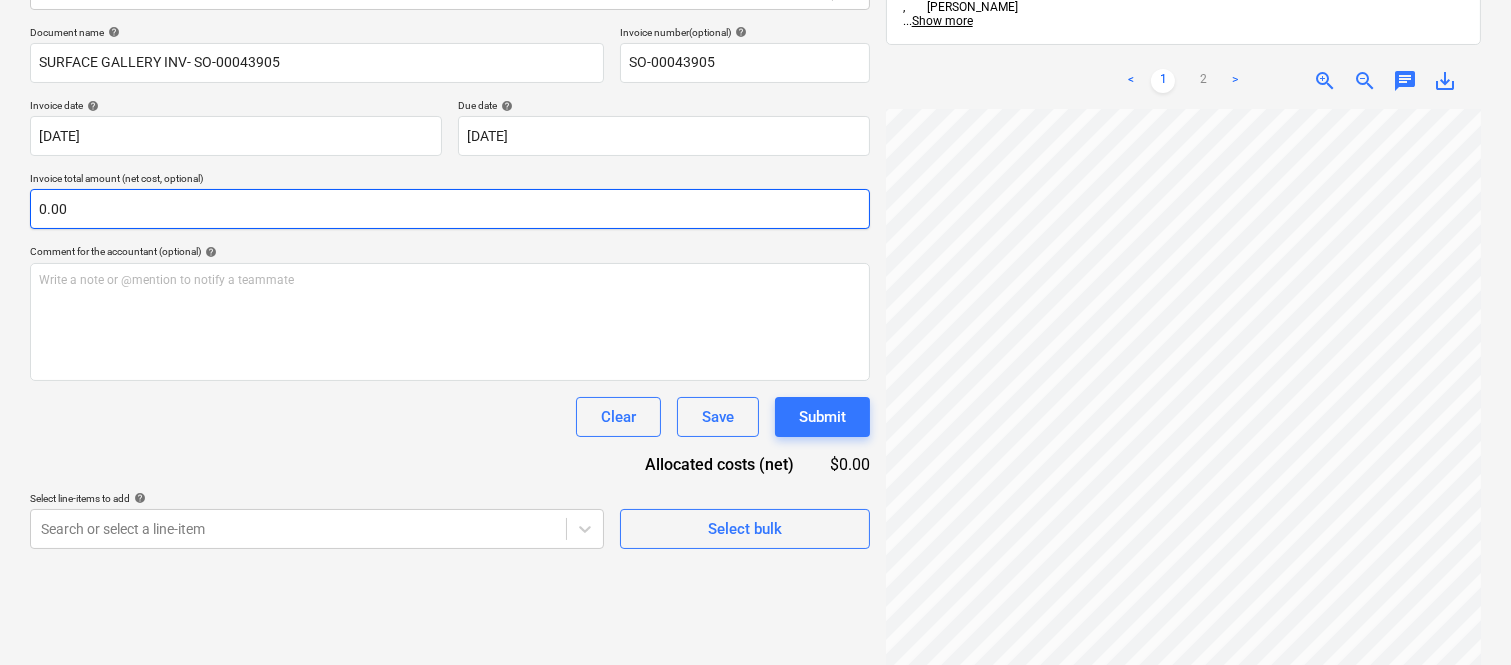 click on "0.00" at bounding box center (450, 209) 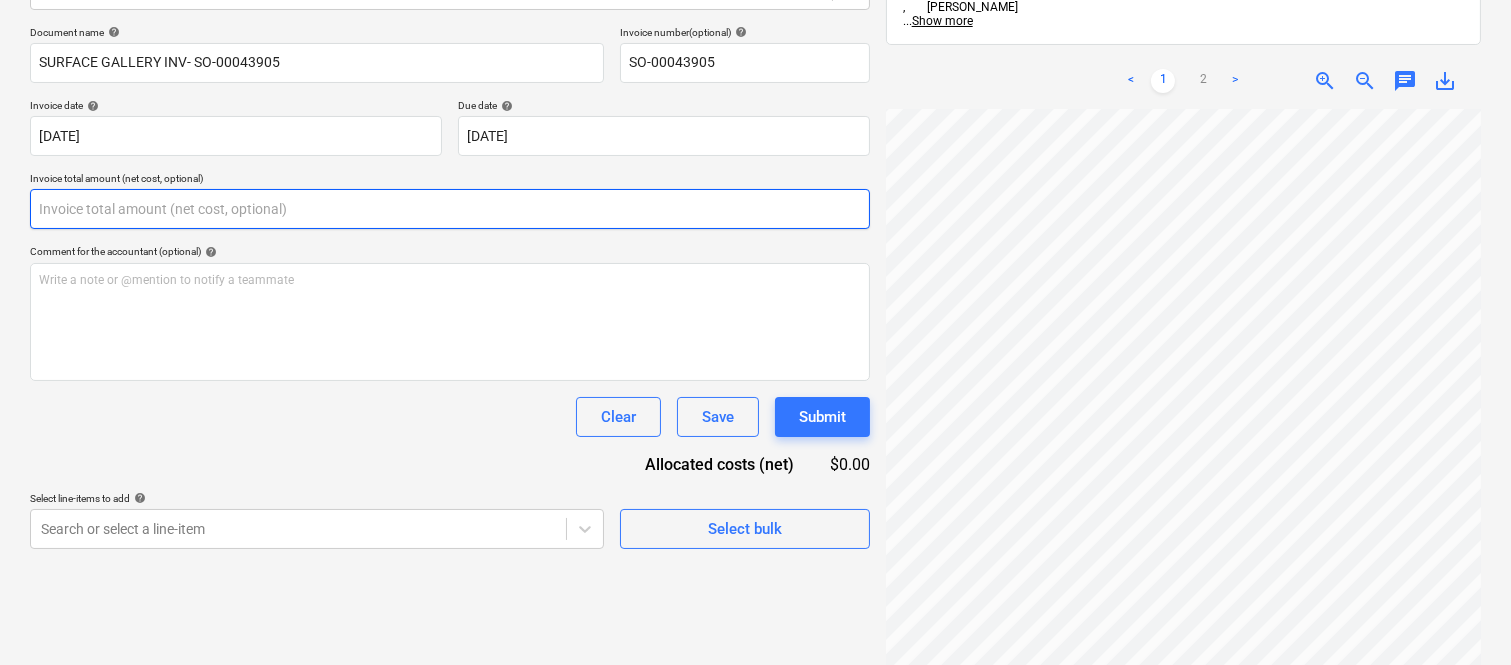 paste on "6,124.64" 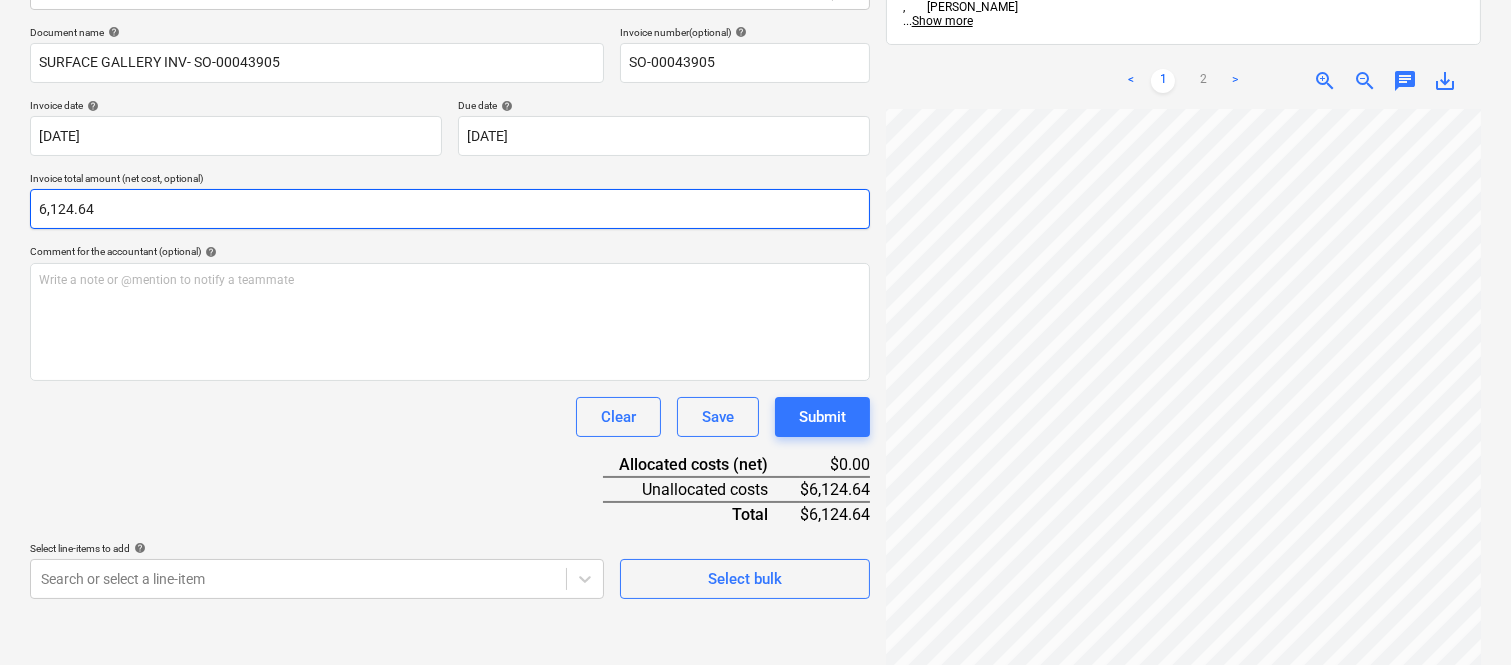 type on "6,124.64" 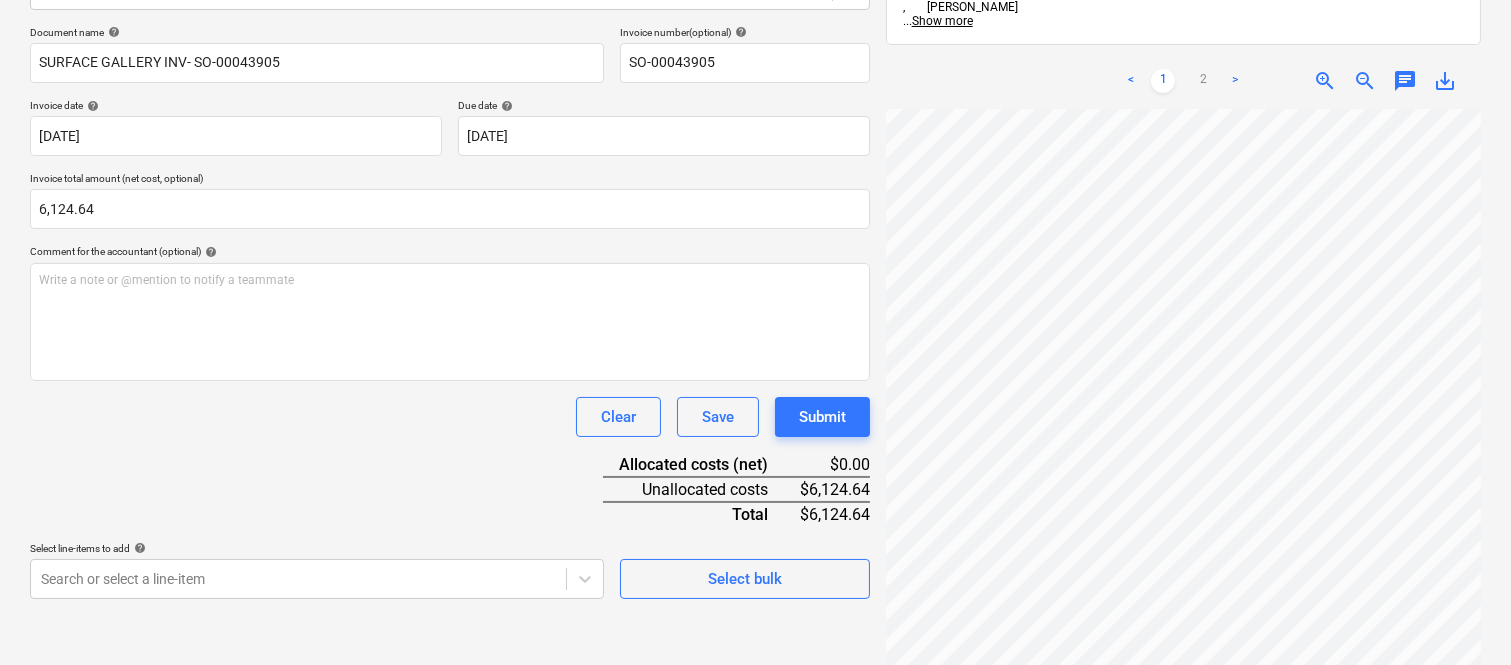 click on "Document name help SURFACE GALLERY INV- SO-00043905 Invoice number  (optional) help SO-00043905 Invoice date help [DATE] 04.07.2025 Press the down arrow key to interact with the calendar and
select a date. Press the question mark key to get the keyboard shortcuts for changing dates. Due date help [DATE] 03.08.2025 Press the down arrow key to interact with the calendar and
select a date. Press the question mark key to get the keyboard shortcuts for changing dates. Invoice total amount (net cost, optional) 6,124.64 Comment for the accountant (optional) help Write a note or @mention to notify a teammate ﻿ Clear Save Submit Allocated costs (net) $0.00 Unallocated costs $6,124.64 Total $6,124.64 Select line-items to add help Search or select a line-item Select bulk" at bounding box center [450, 312] 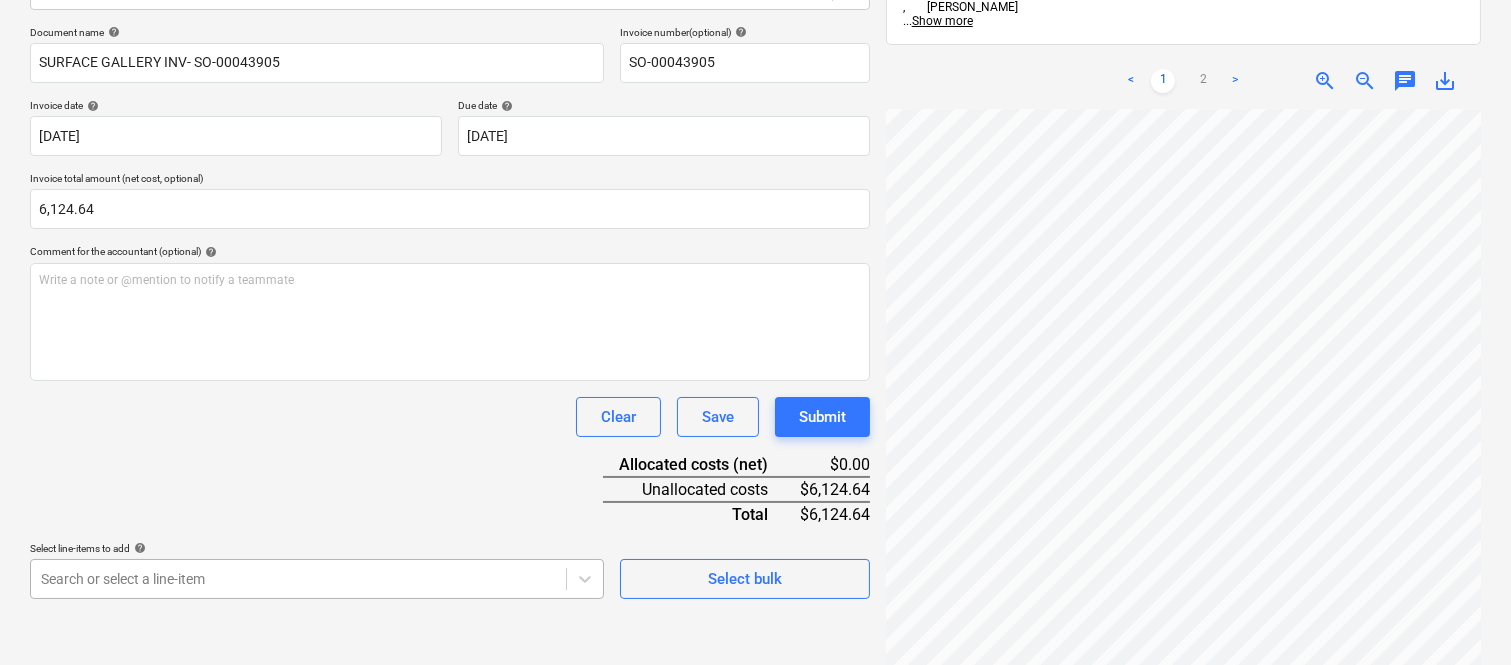 click on "Sales Projects Contacts Company Inbox Approvals format_size keyboard_arrow_down help search Search notifications 99+ keyboard_arrow_down A. Berdera keyboard_arrow_down [PERSON_NAME] Budget 9+ Client contract RFTs Subcontracts Claims Purchase orders Costs 9+ Income Files 4 Analytics Settings Create new document Select company Surface Gallery Pty Ltd (90146108385)  Add new company Select document type help Standalone purchase invoice or receipt Document name help SURFACE GALLERY INV- SO-00043905 Invoice number  (optional) help SO-00043905 Invoice date help [DATE] 04.07.2025 Press the down arrow key to interact with the calendar and
select a date. Press the question mark key to get the keyboard shortcuts for changing dates. Due date help [DATE] 03.08.2025 Press the down arrow key to interact with the calendar and
select a date. Press the question mark key to get the keyboard shortcuts for changing dates. Invoice total amount (net cost, optional) 6,124.64 Comment for the accountant (optional) ﻿" at bounding box center [755, 47] 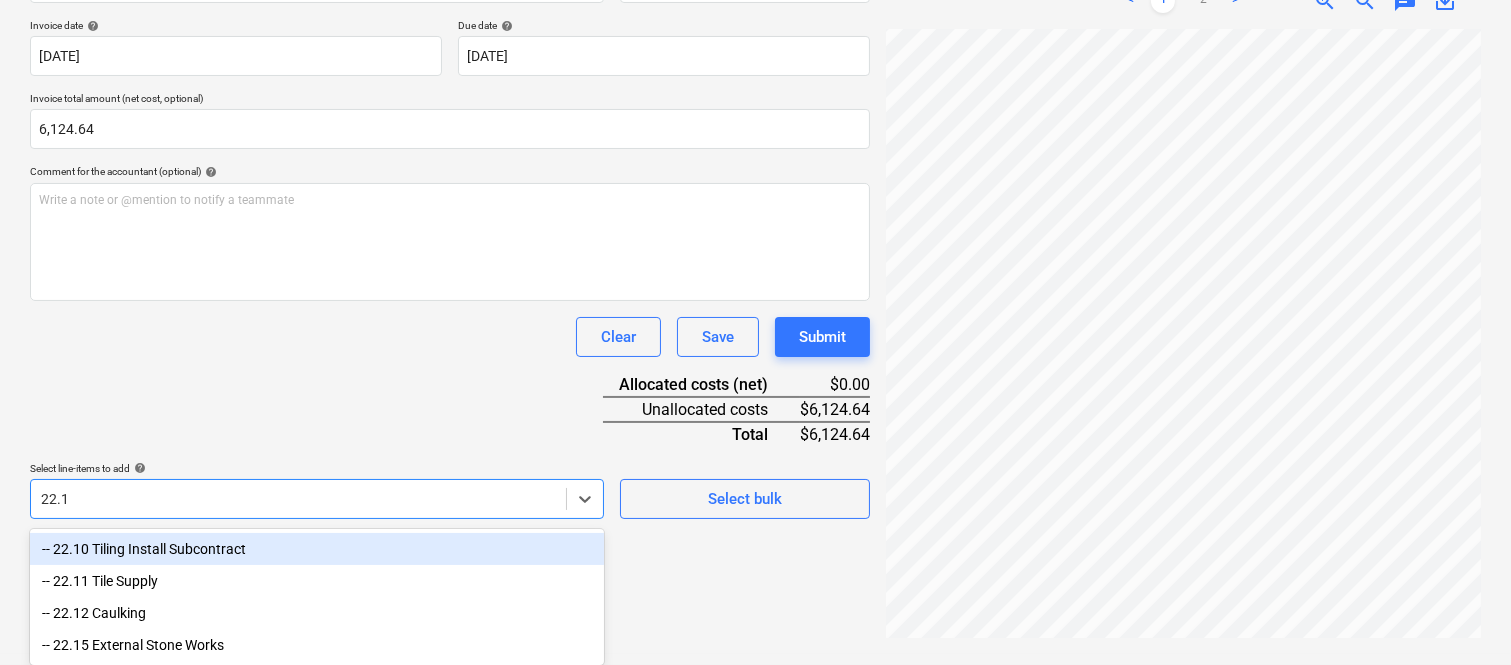 scroll, scrollTop: 285, scrollLeft: 0, axis: vertical 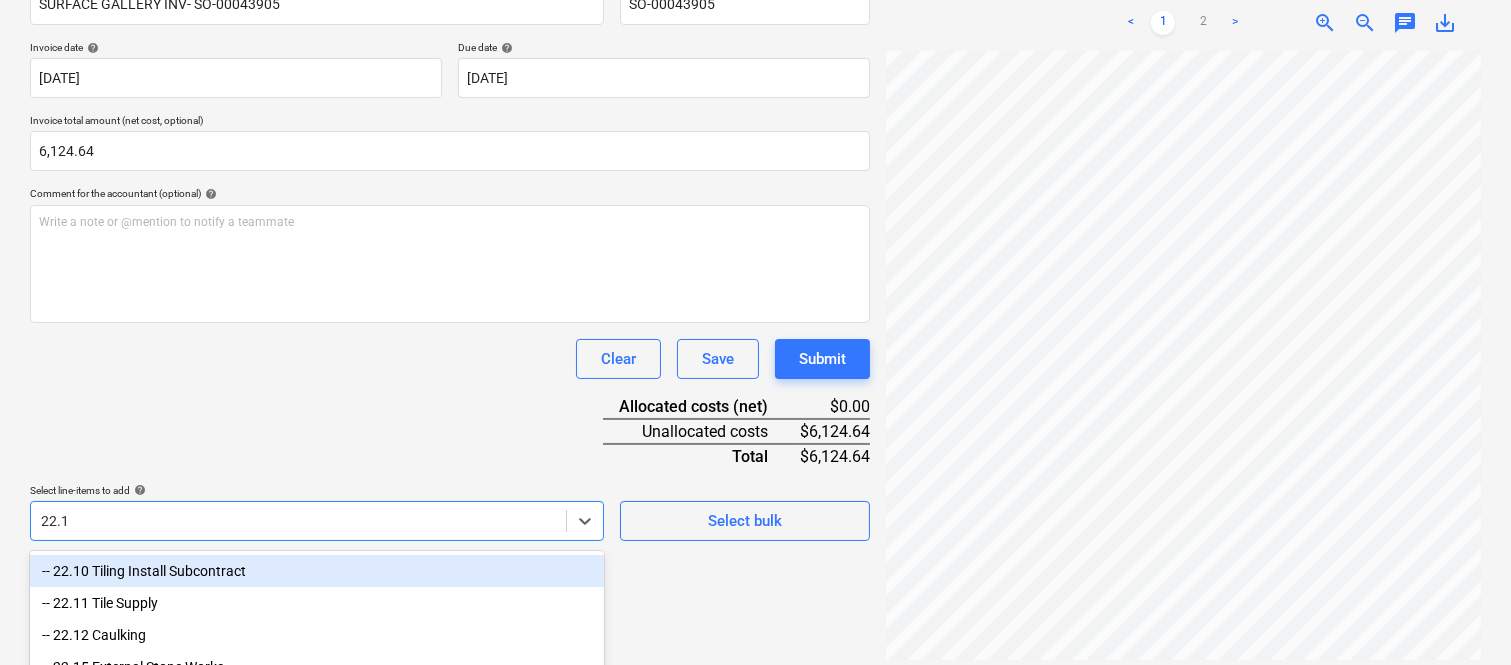 type on "22.11" 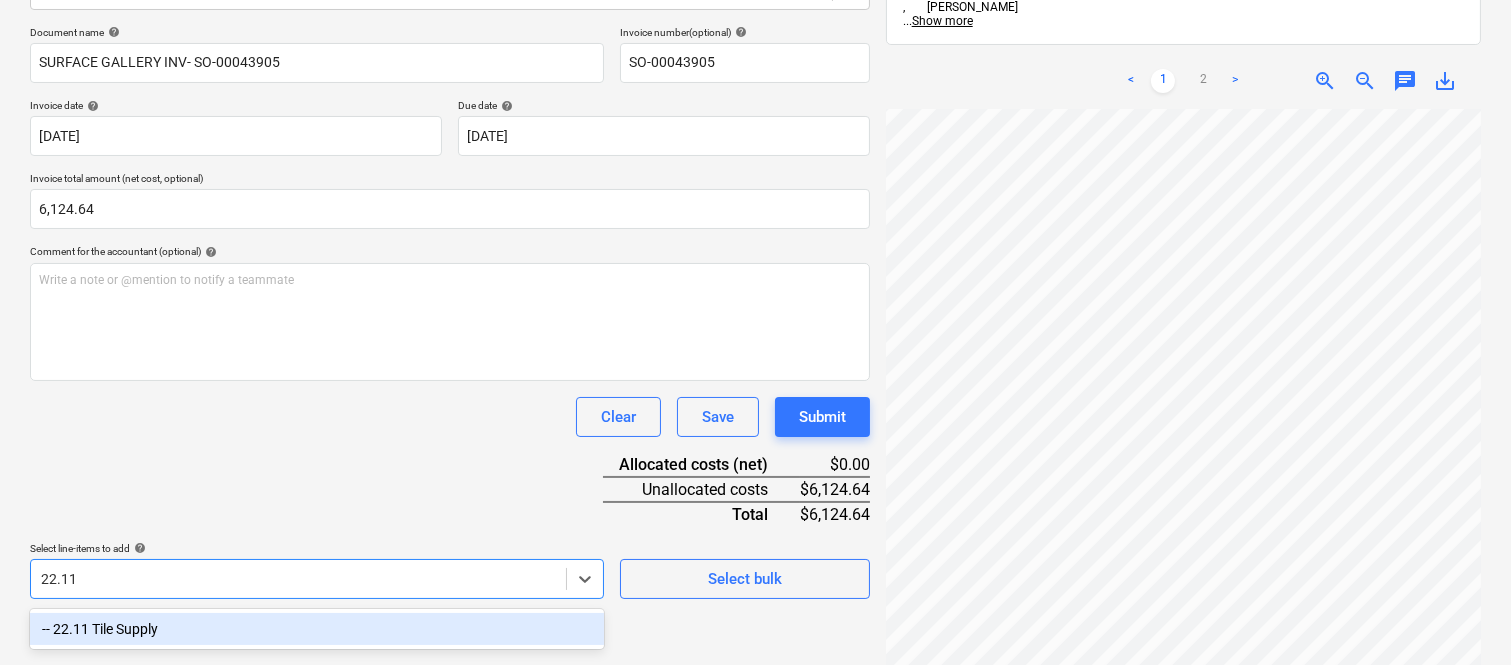 drag, startPoint x: 155, startPoint y: 631, endPoint x: 212, endPoint y: 464, distance: 176.45963 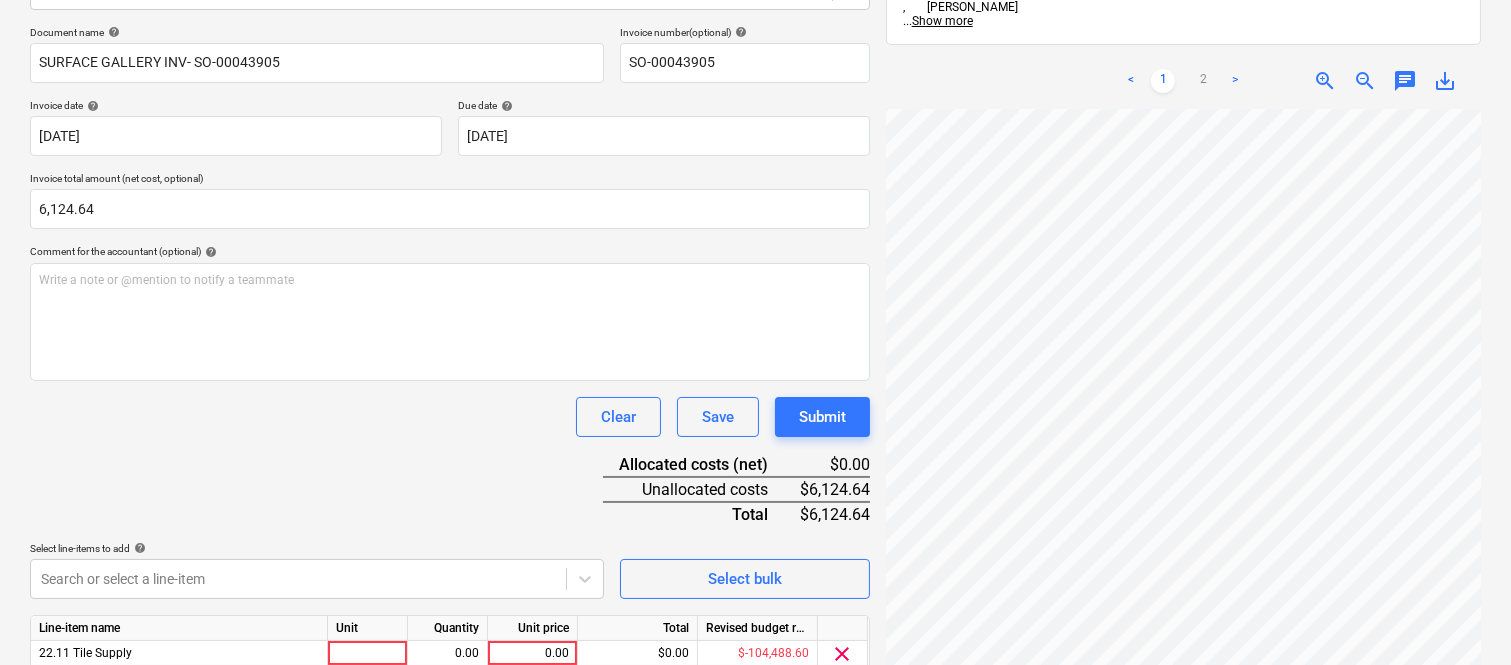 click on "Clear Save Submit" at bounding box center (450, 417) 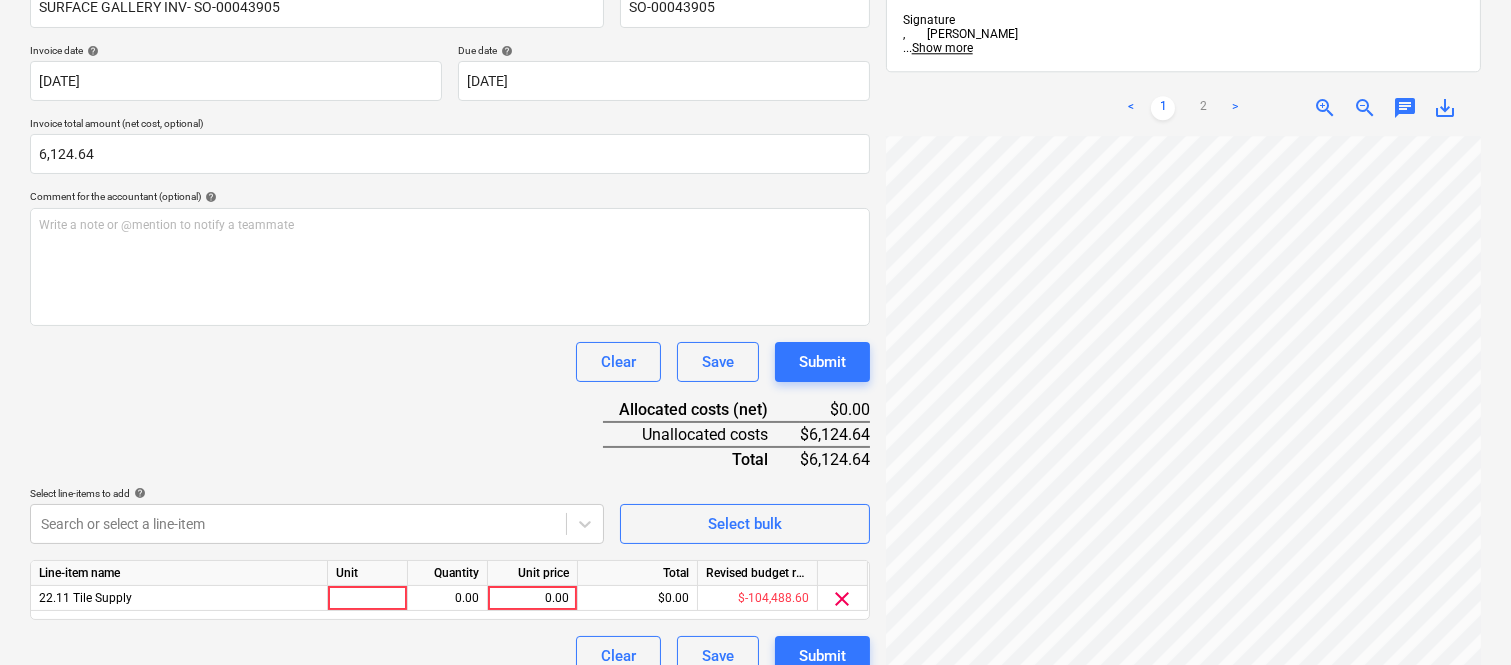 scroll, scrollTop: 367, scrollLeft: 0, axis: vertical 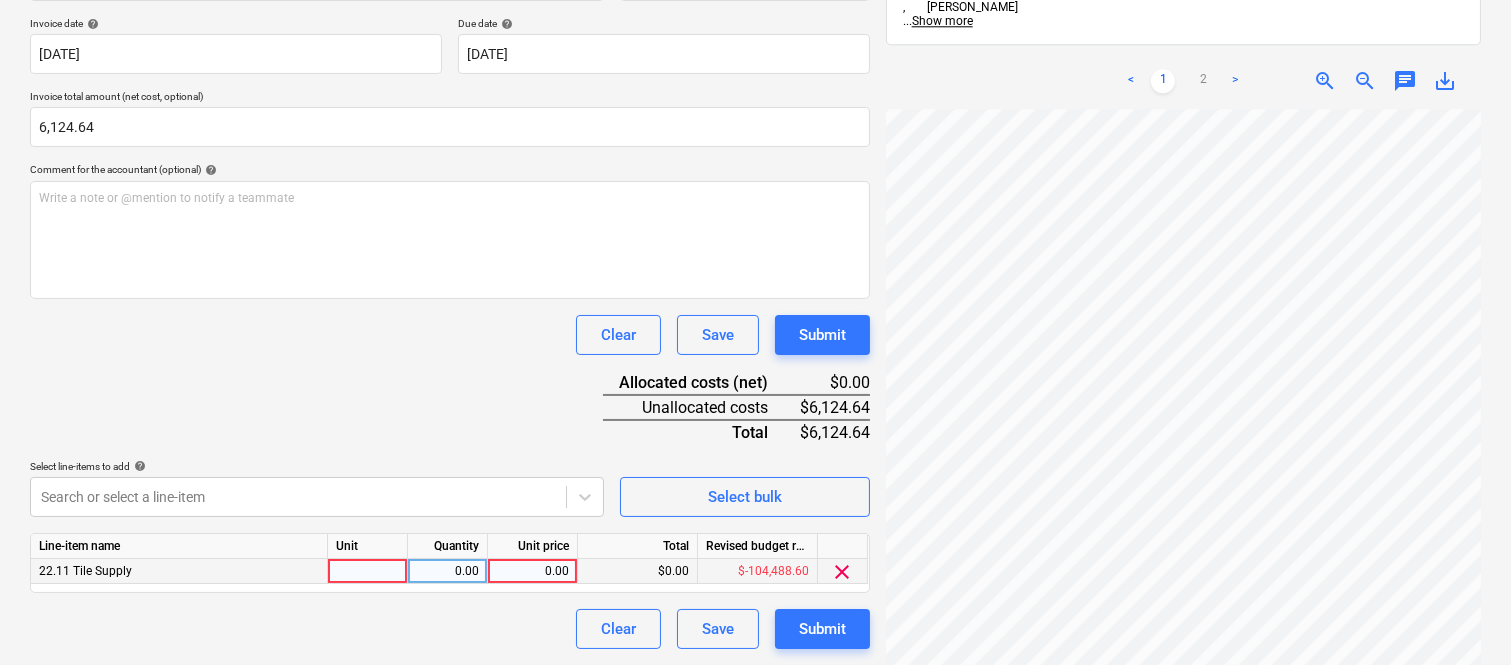 click at bounding box center (368, 571) 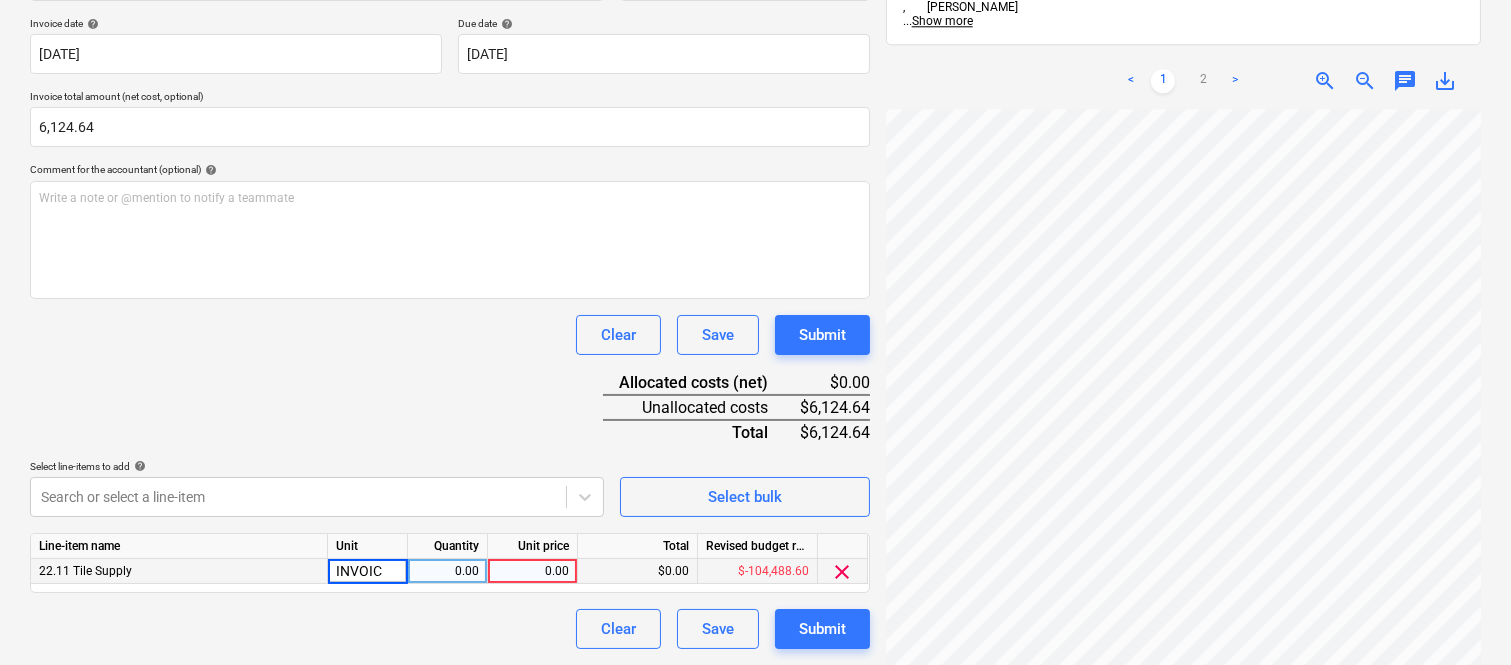 type on "INVOICE" 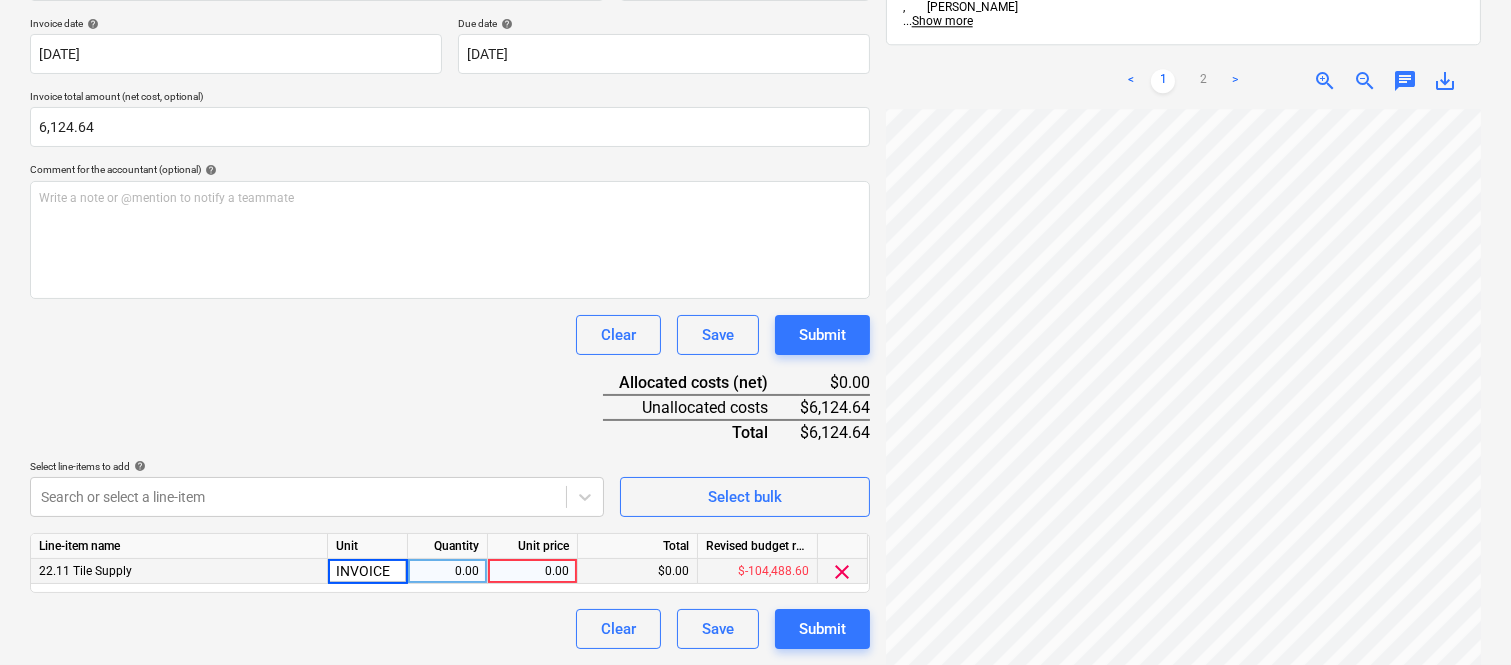 click on "0.00" at bounding box center [447, 571] 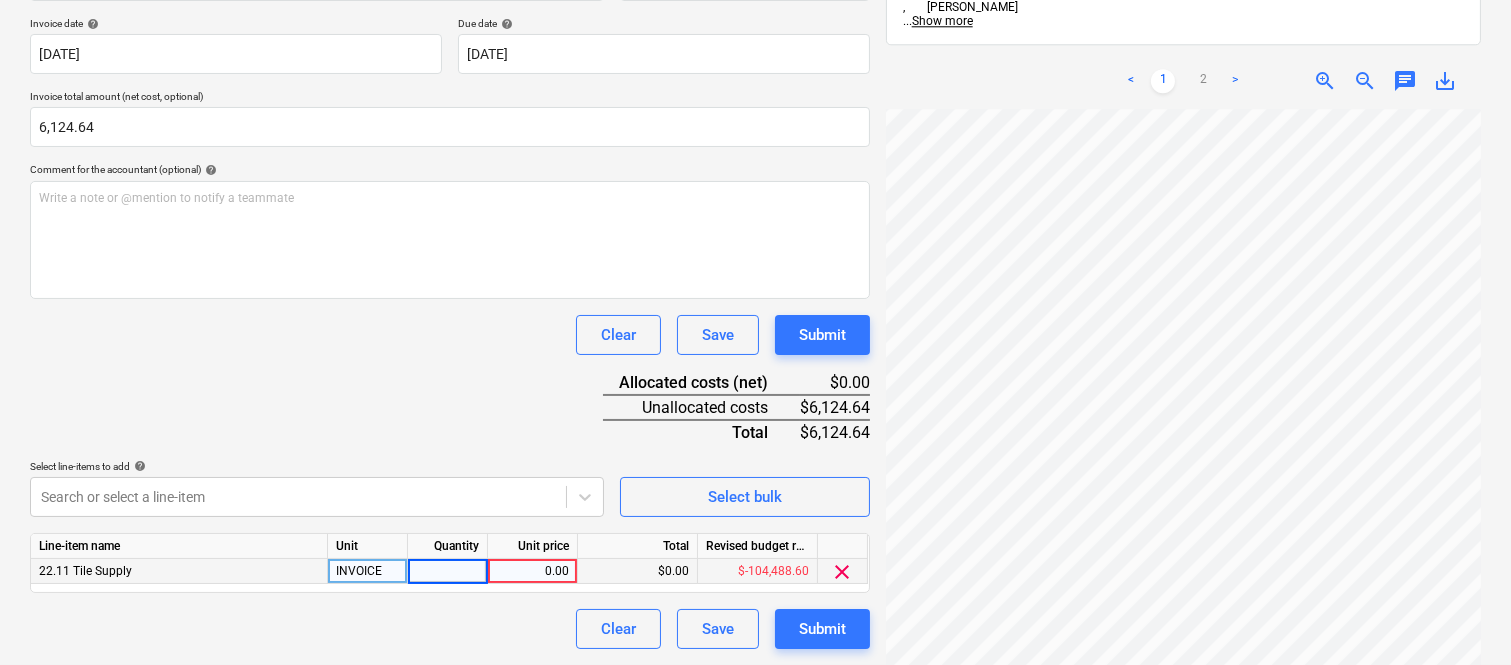 type on "1" 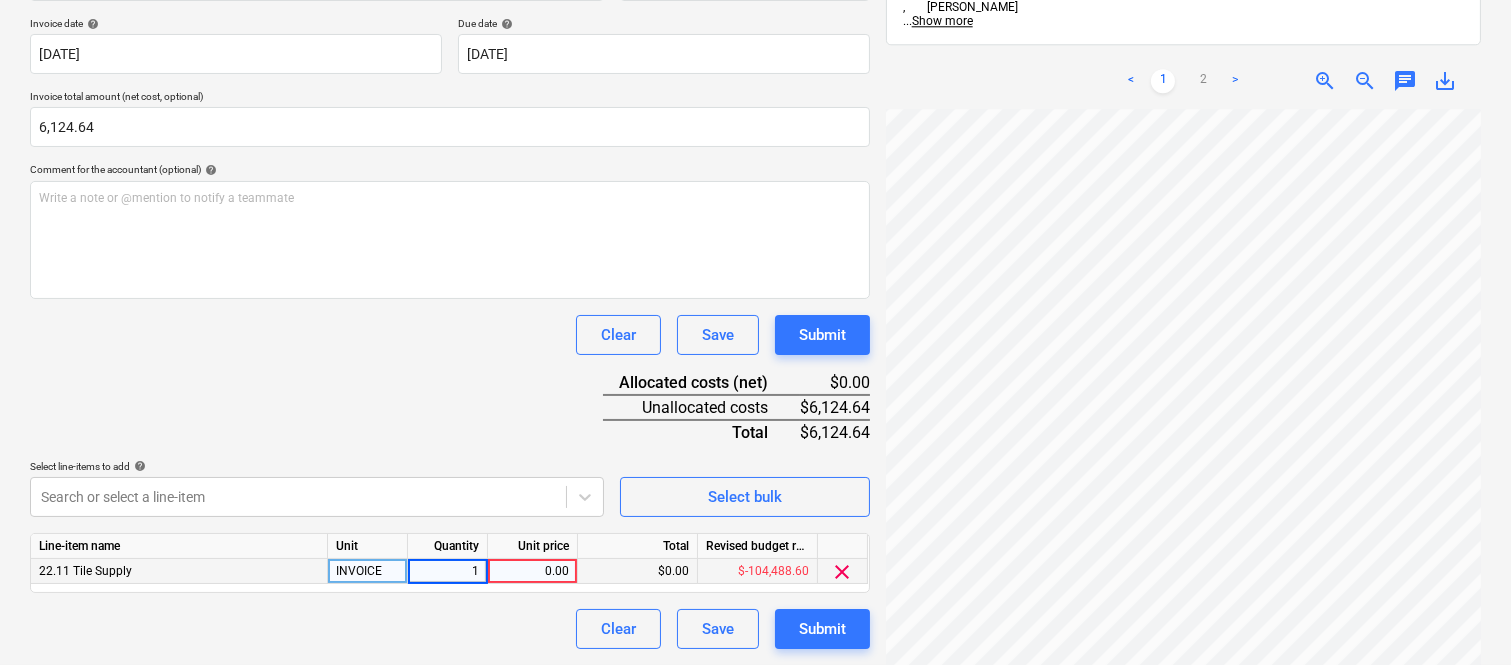 click on "0.00" at bounding box center [532, 571] 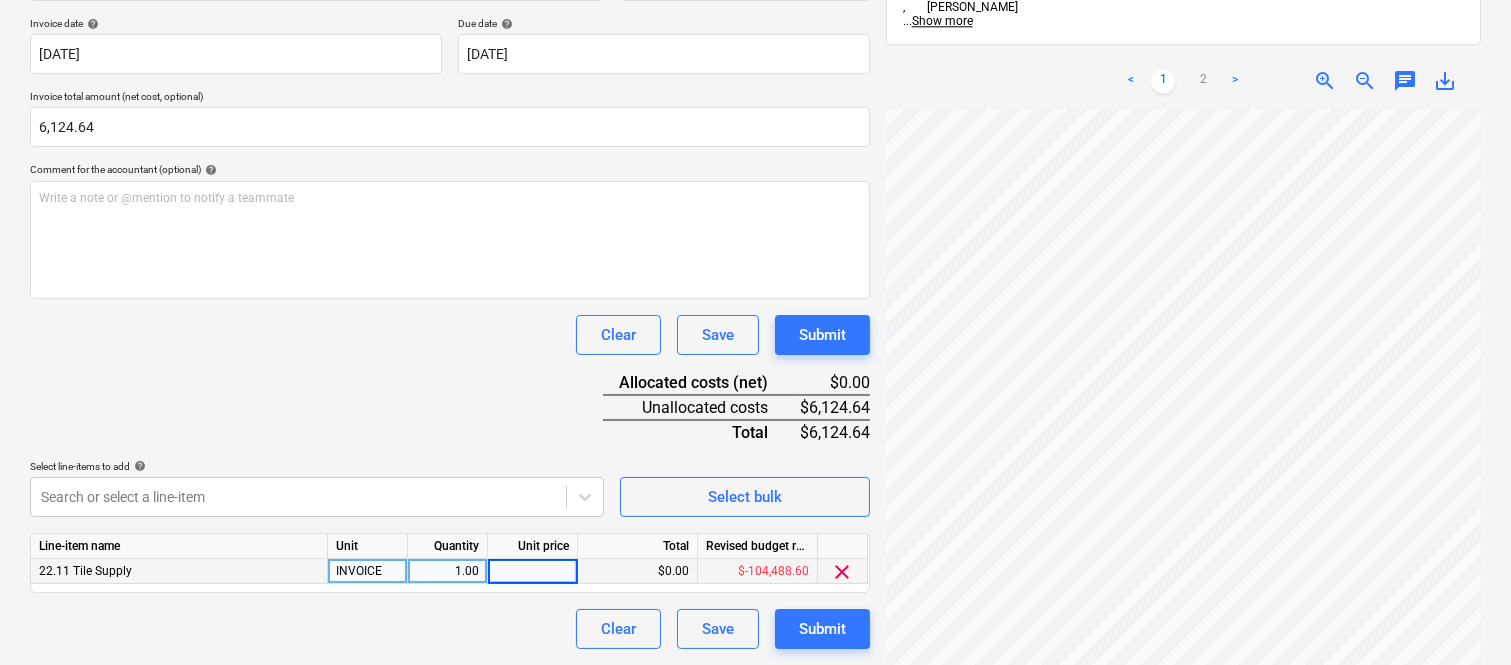 type on "6,124.64" 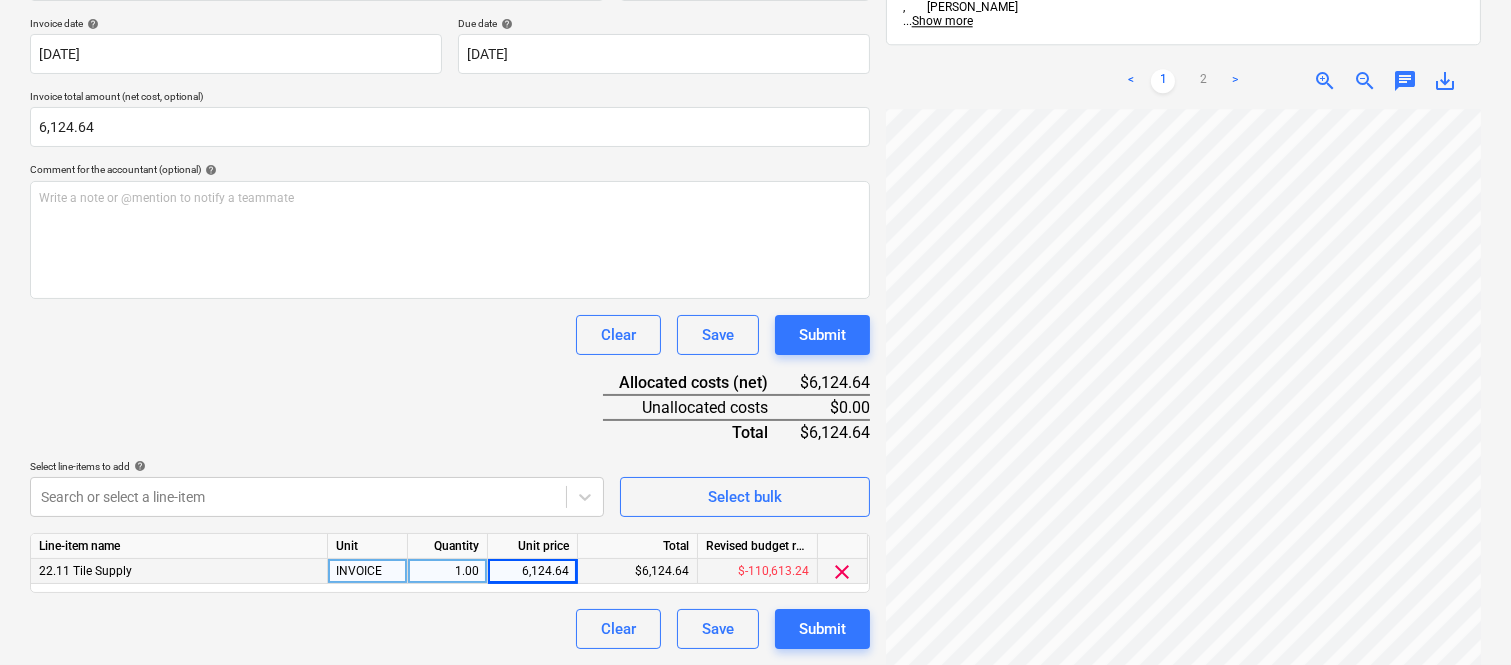 click on "Clear Save Submit" at bounding box center (450, 629) 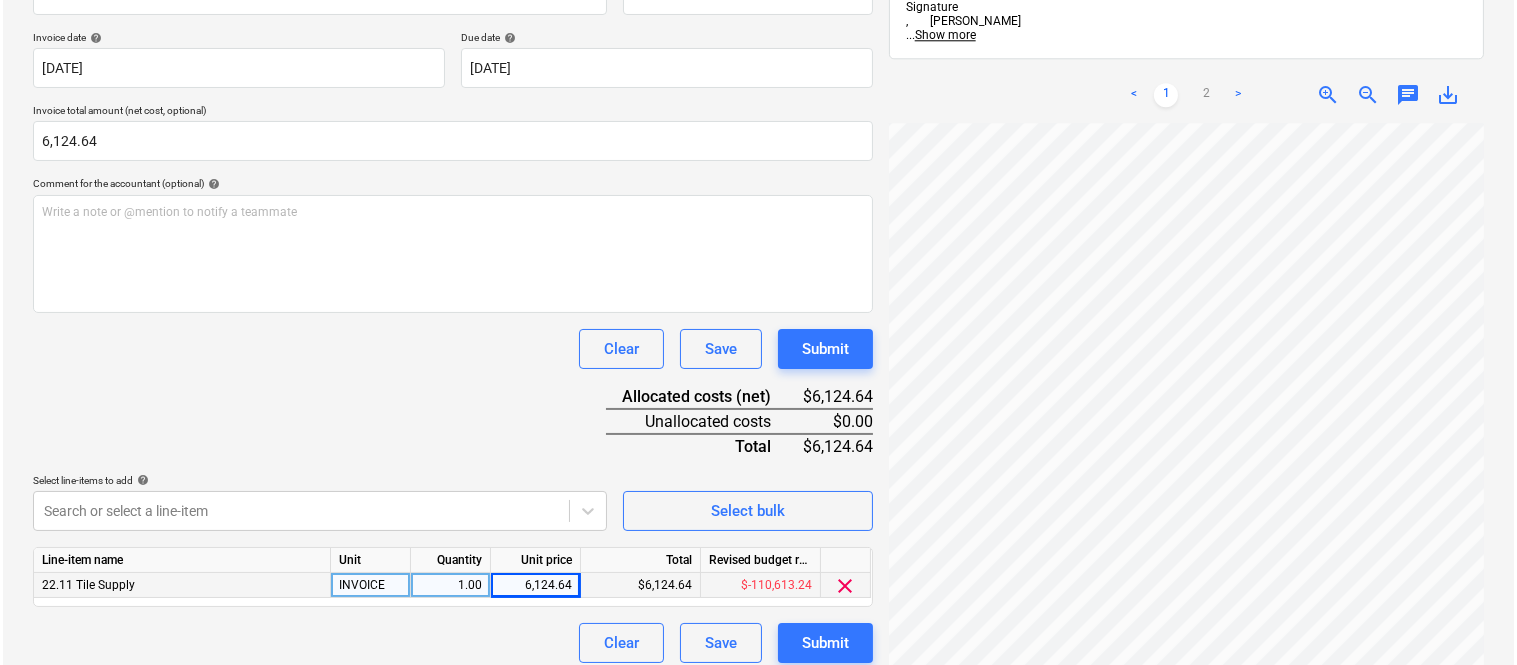 scroll, scrollTop: 367, scrollLeft: 0, axis: vertical 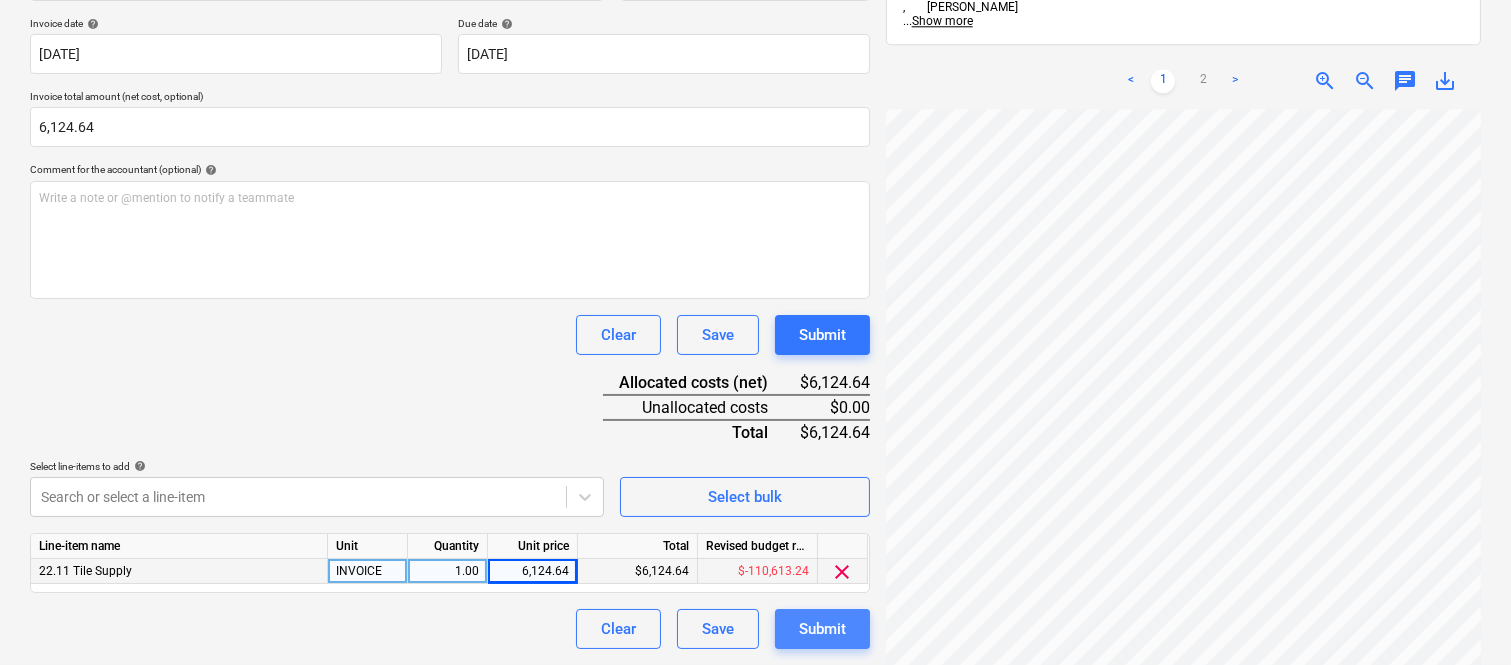 click on "Submit" at bounding box center (822, 629) 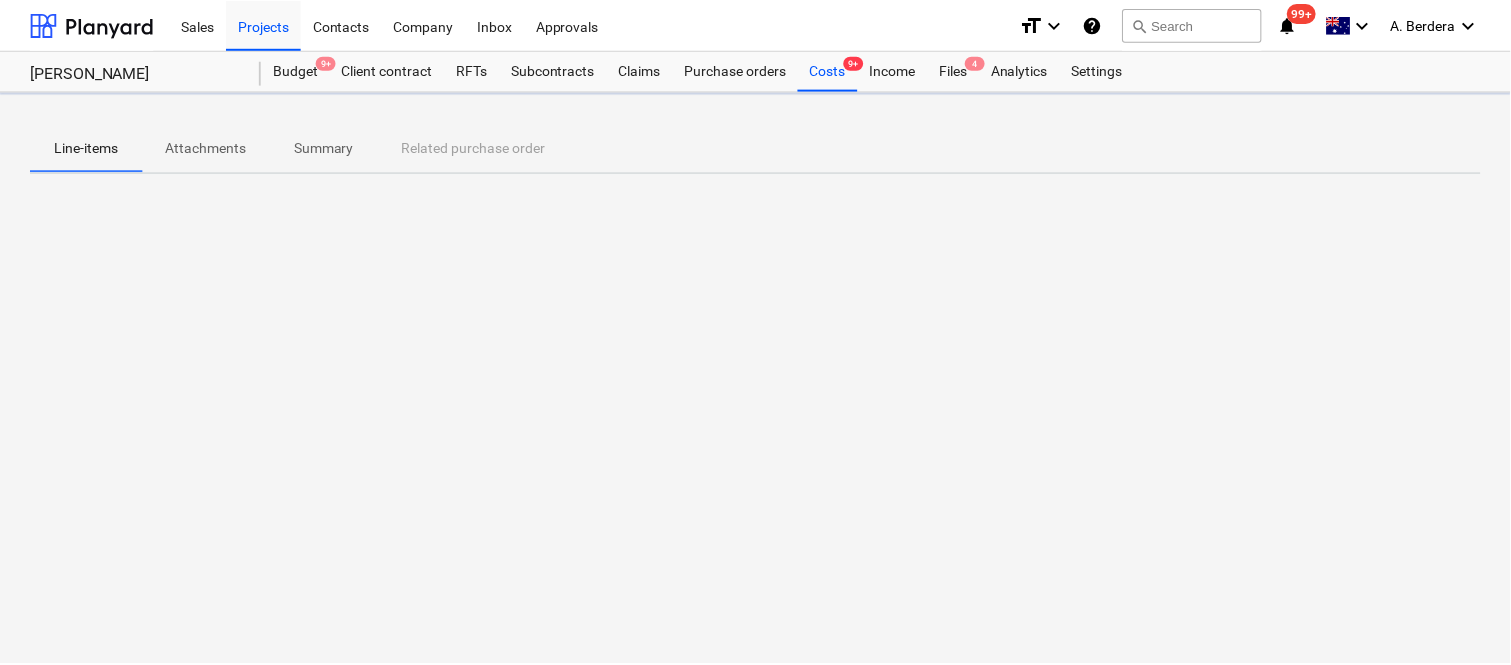 scroll, scrollTop: 0, scrollLeft: 0, axis: both 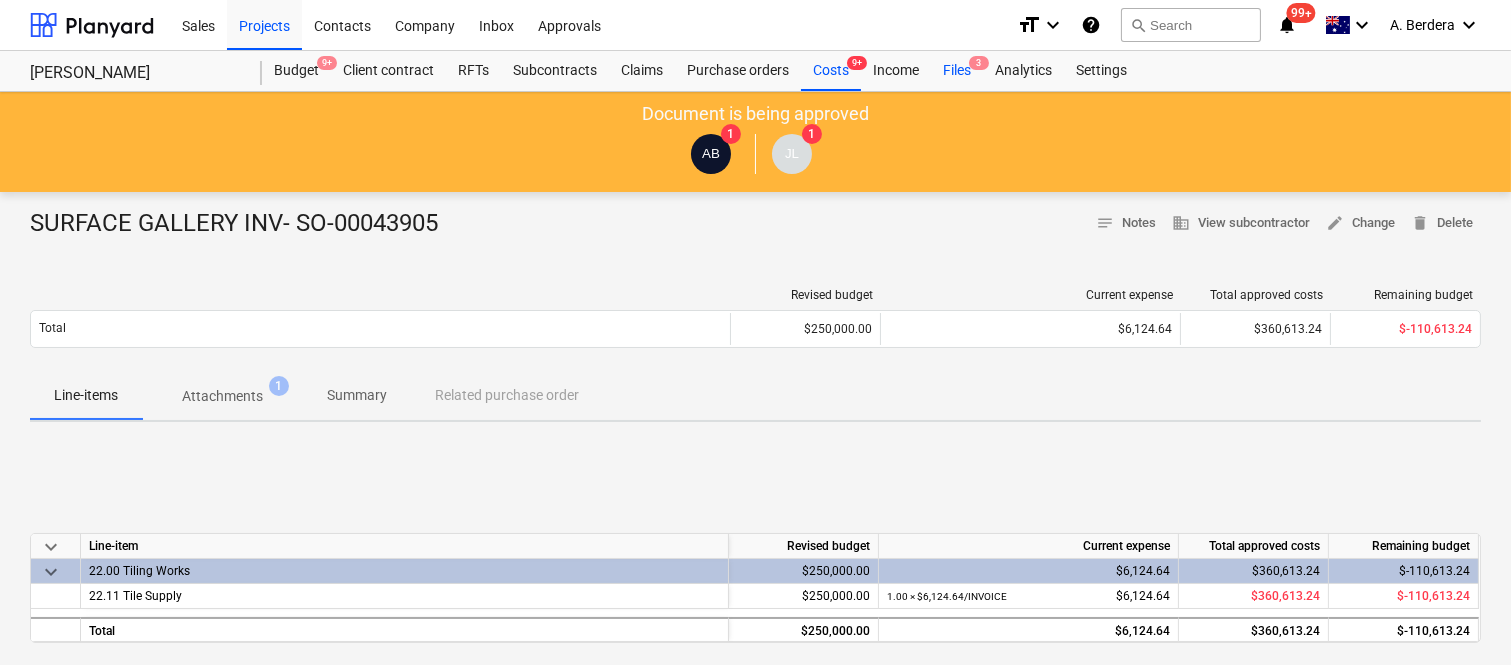 click on "Files 3" at bounding box center [957, 71] 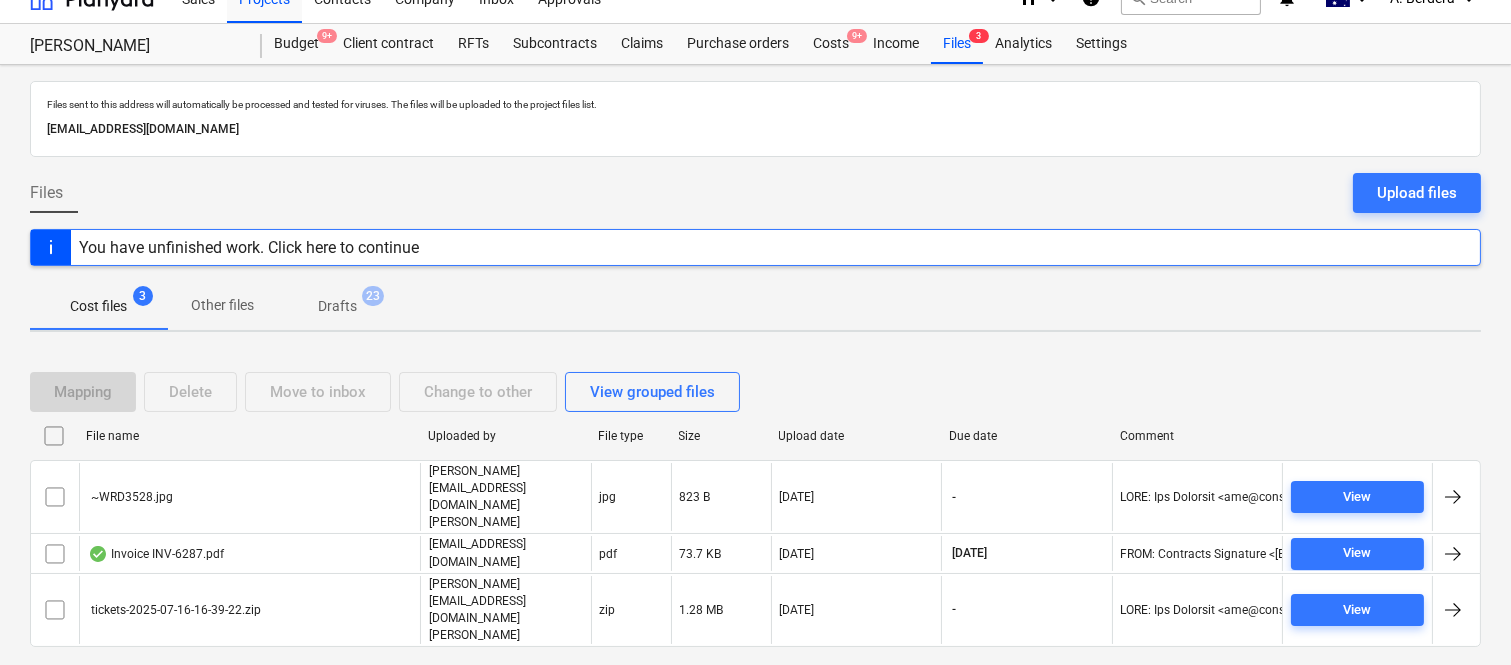 scroll, scrollTop: 42, scrollLeft: 0, axis: vertical 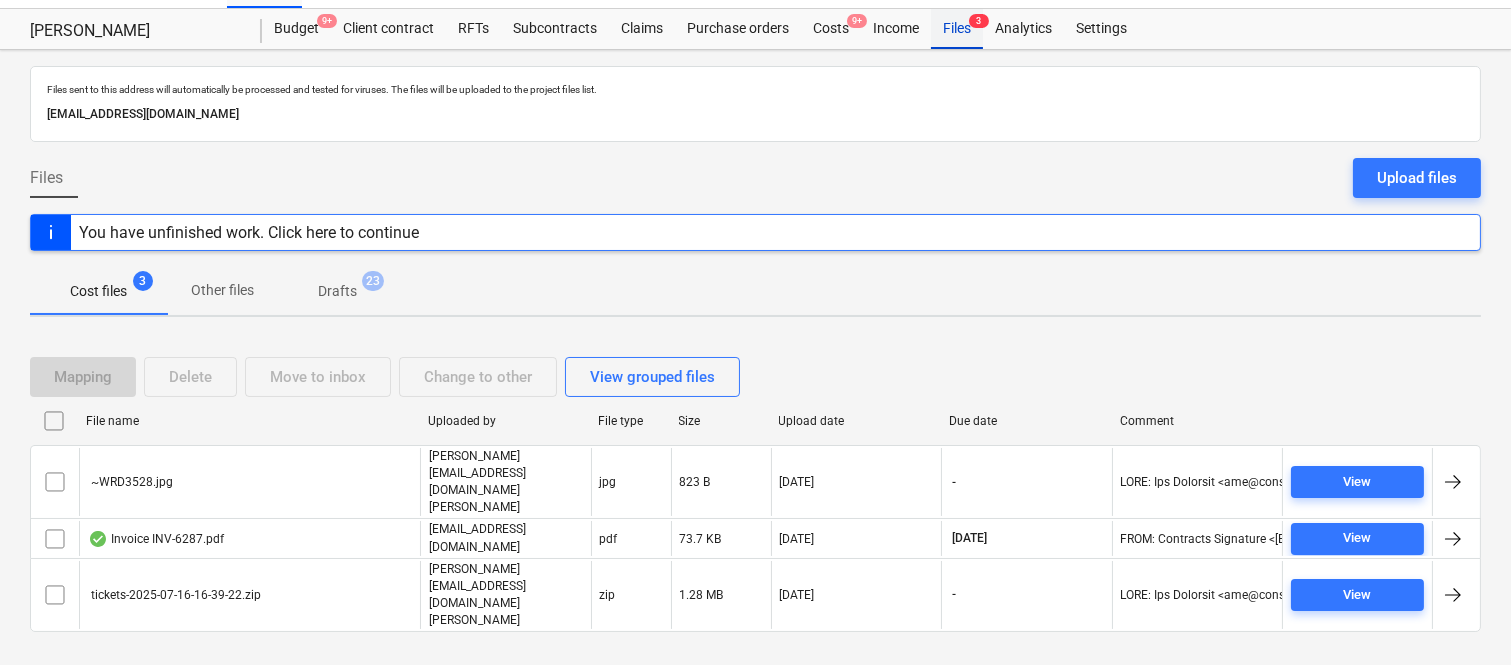 click on "Files 3" at bounding box center (957, 29) 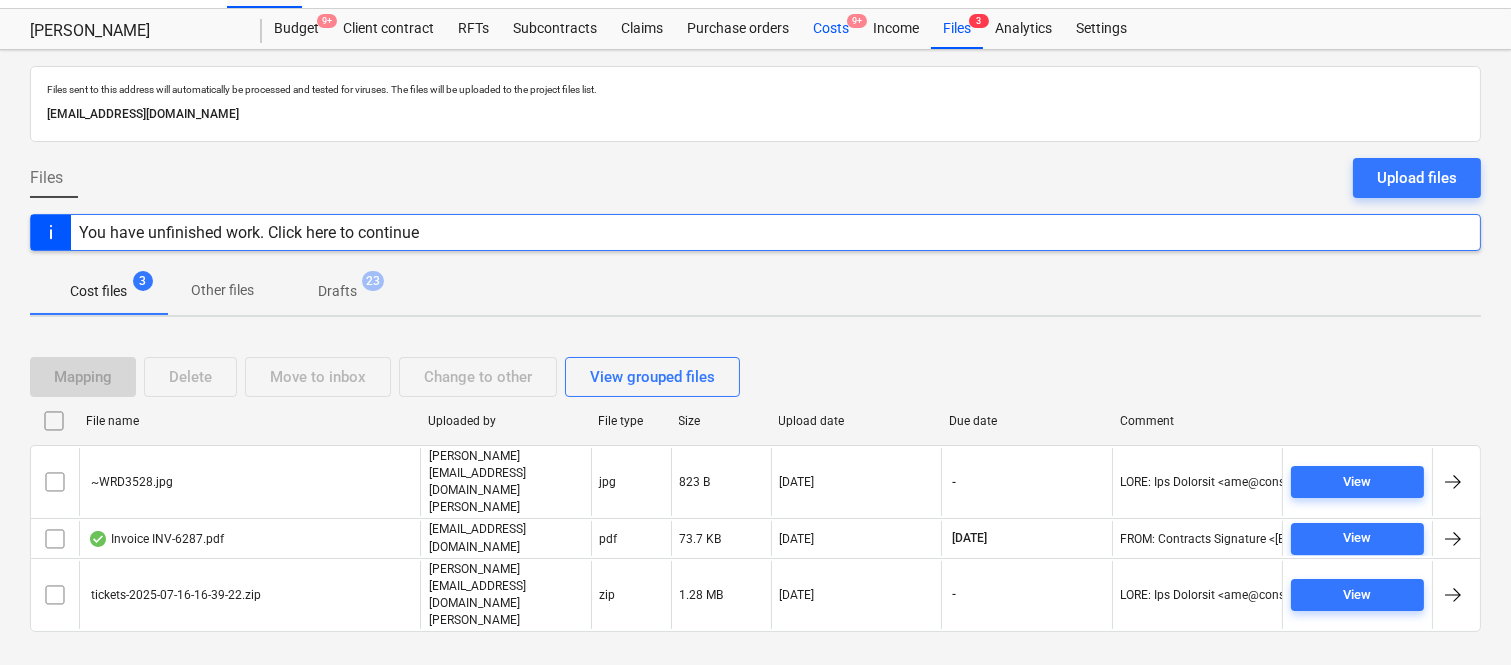 click on "Costs 9+" at bounding box center (831, 29) 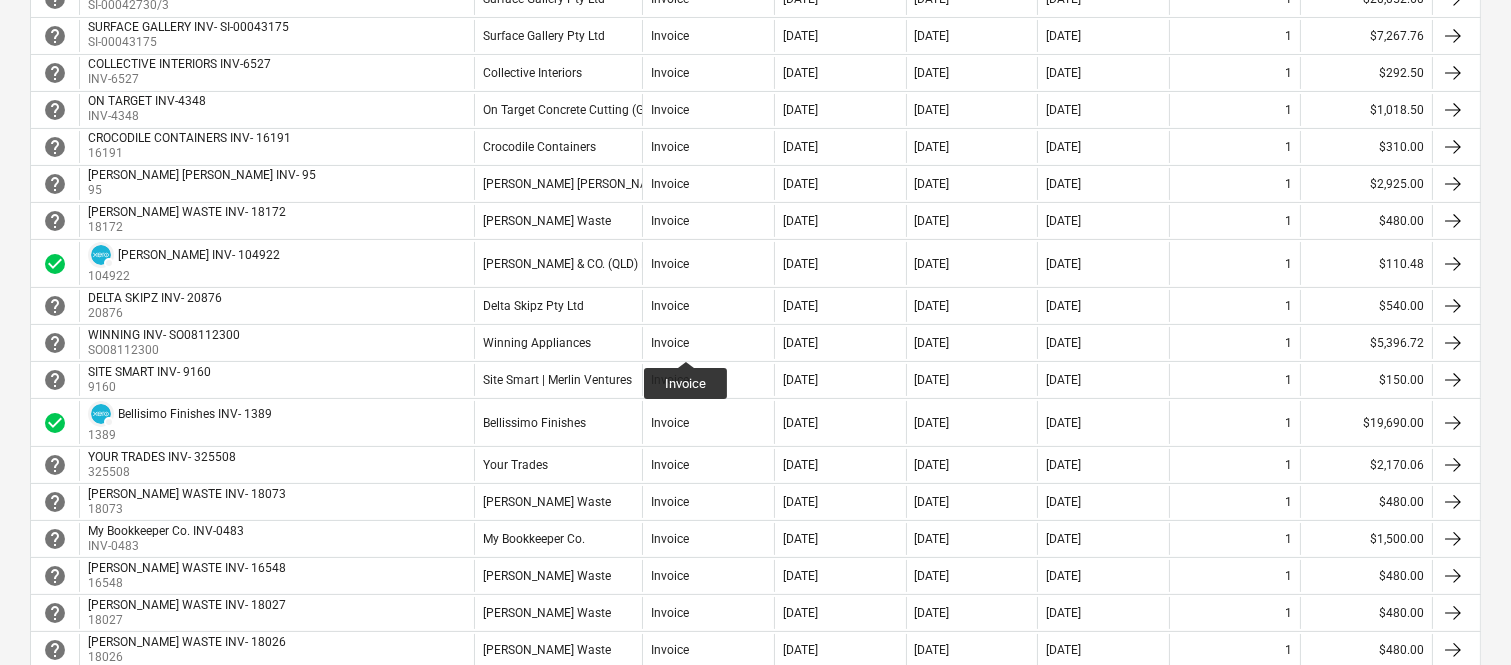 scroll, scrollTop: 0, scrollLeft: 0, axis: both 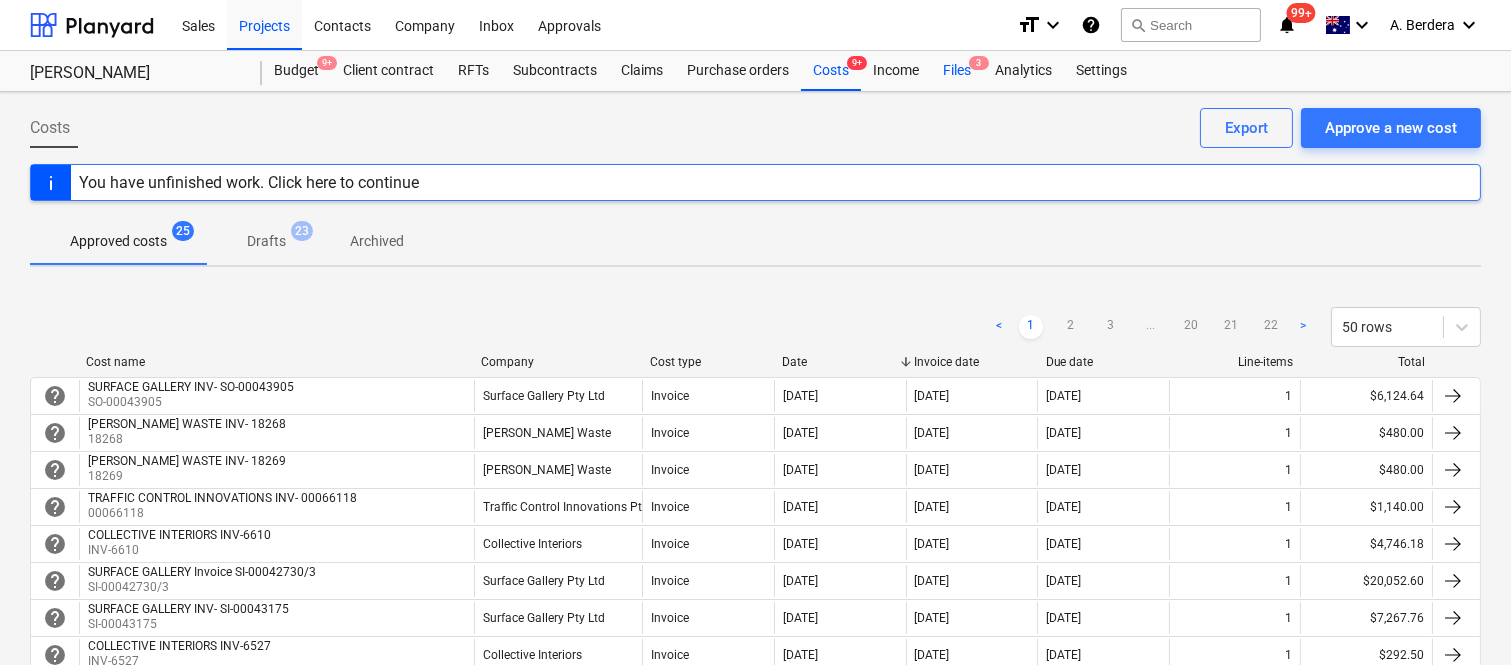 click on "Files 3" at bounding box center (957, 71) 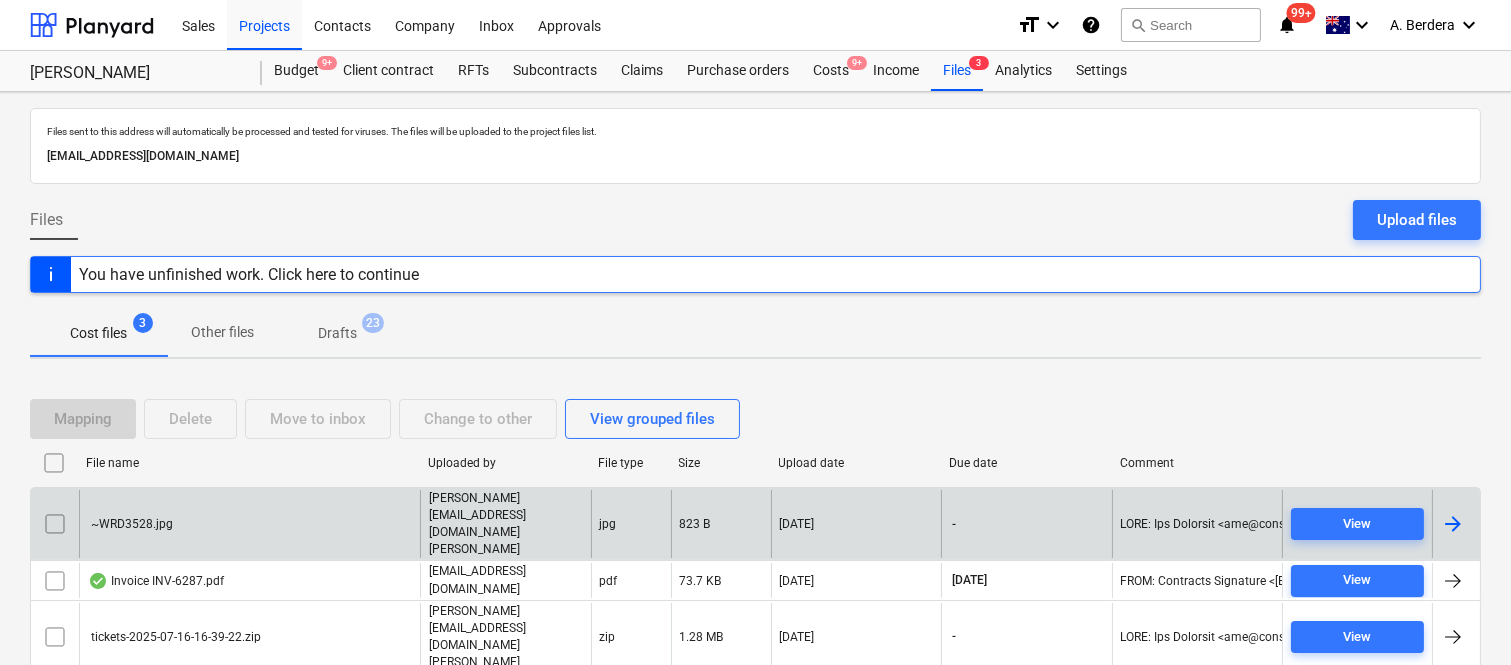 click on "~WRD3528.jpg" at bounding box center [249, 524] 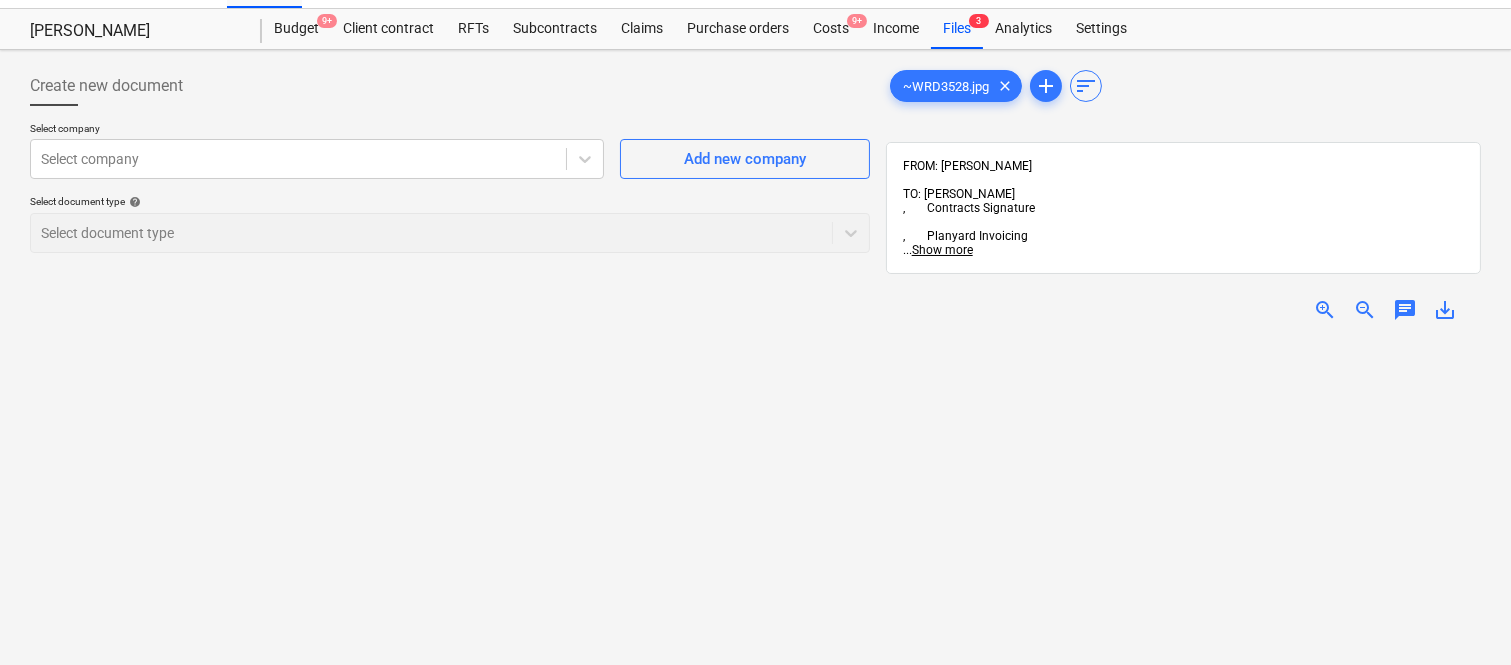 scroll, scrollTop: 0, scrollLeft: 0, axis: both 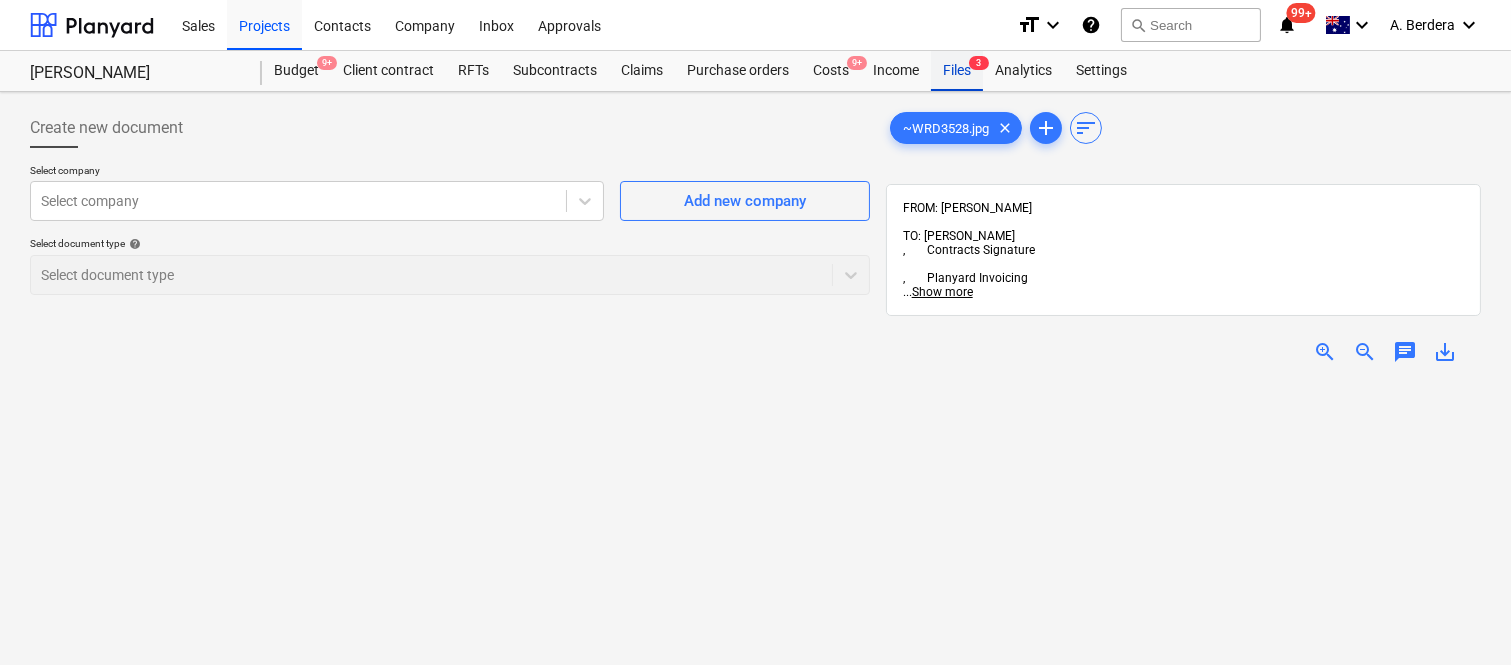 click on "3" at bounding box center [979, 63] 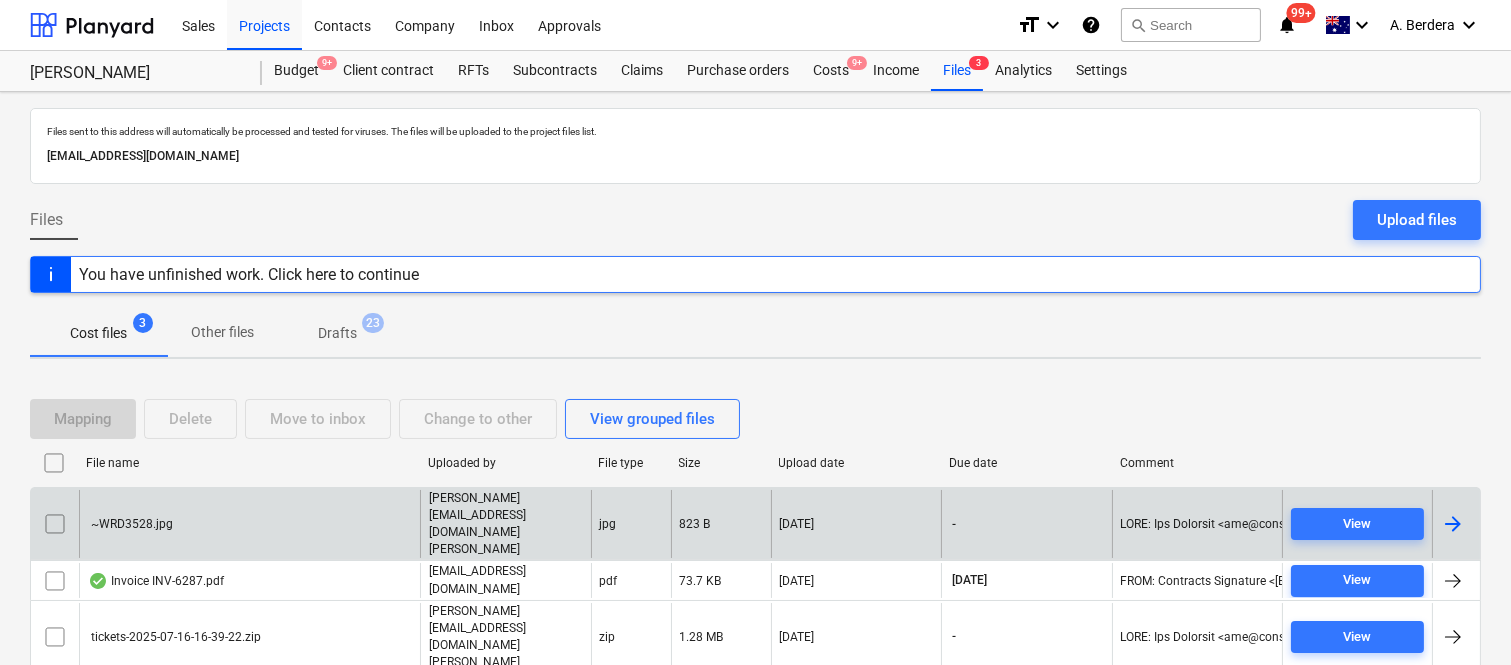 click at bounding box center (55, 524) 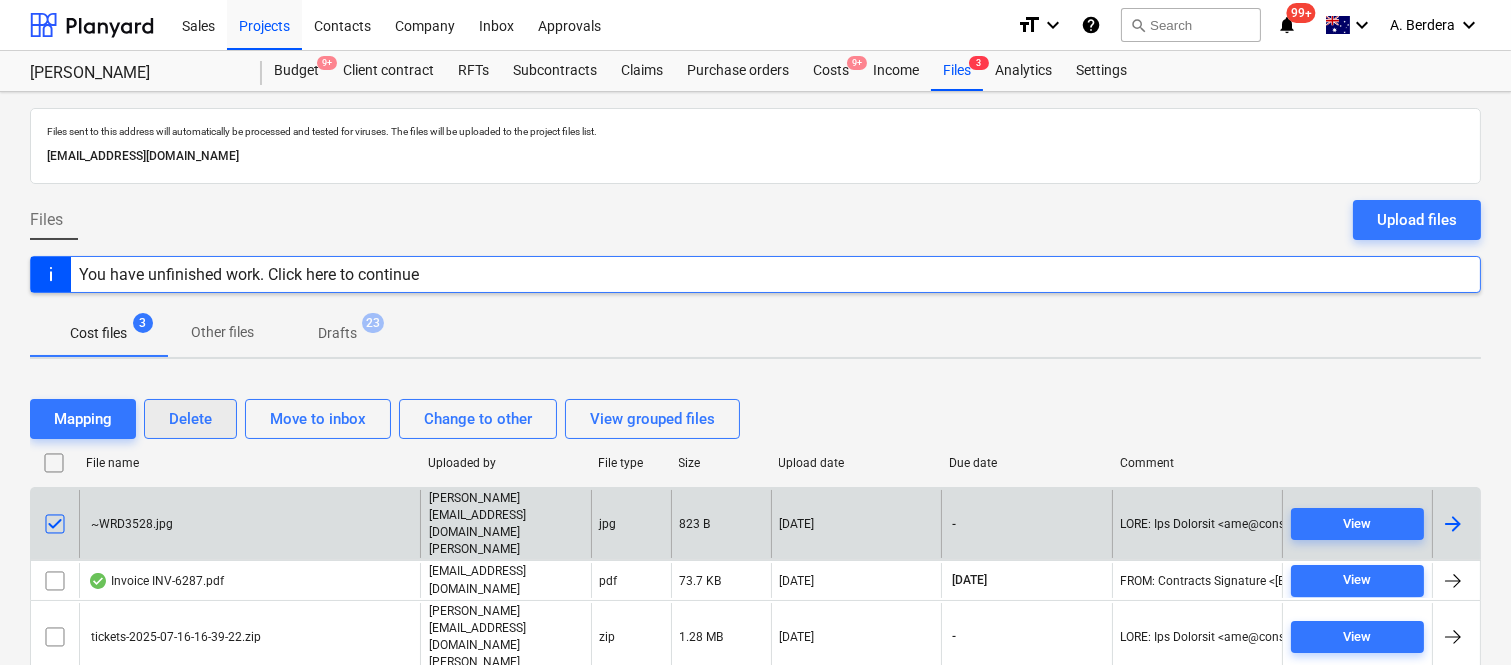 click on "Delete" at bounding box center [190, 419] 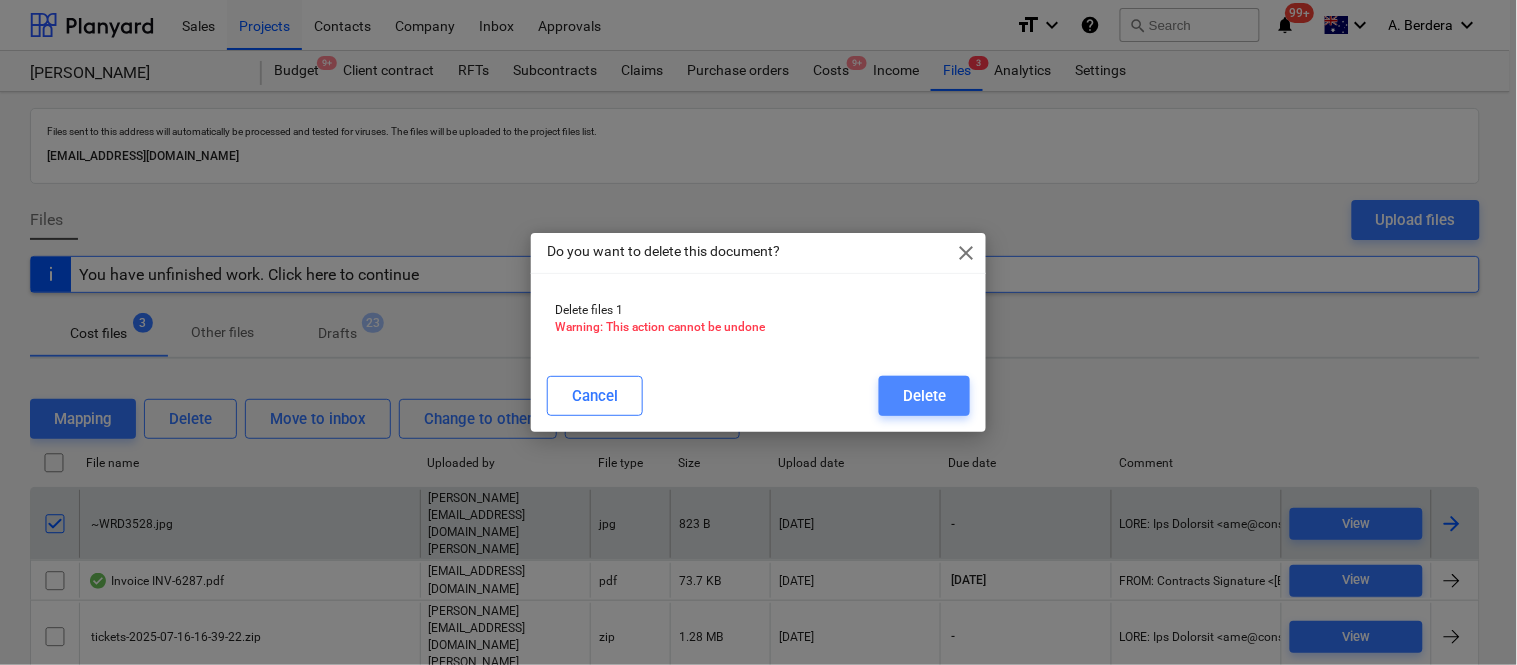 click on "Delete" at bounding box center [924, 396] 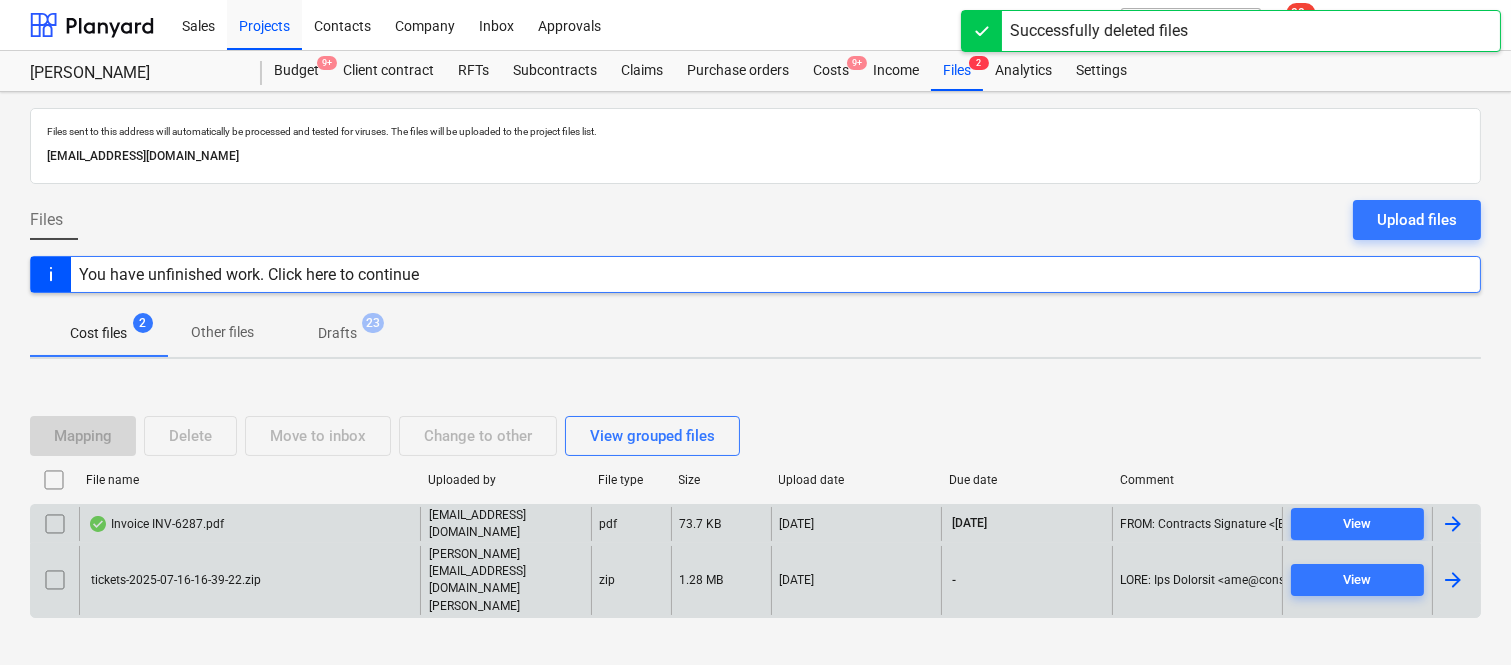 click on "tickets-2025-07-16-16-39-22.zip" at bounding box center [249, 580] 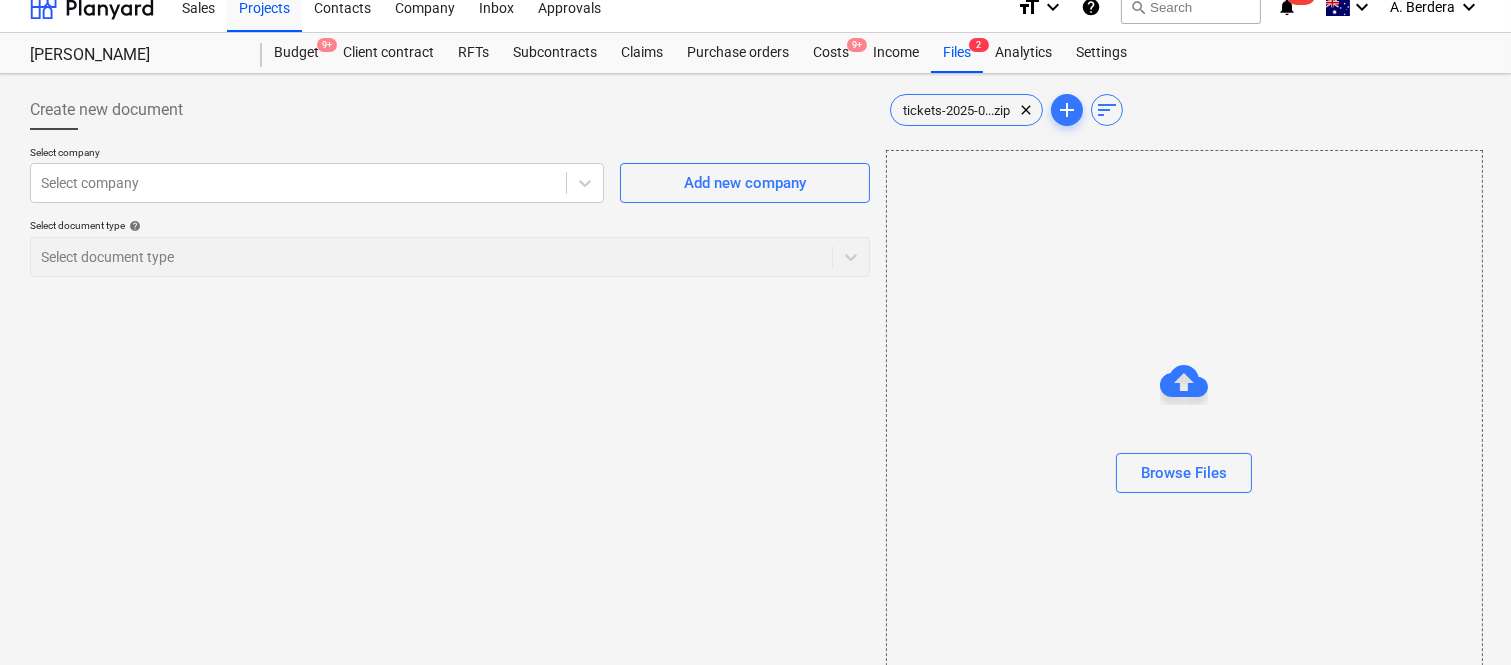 scroll, scrollTop: 0, scrollLeft: 0, axis: both 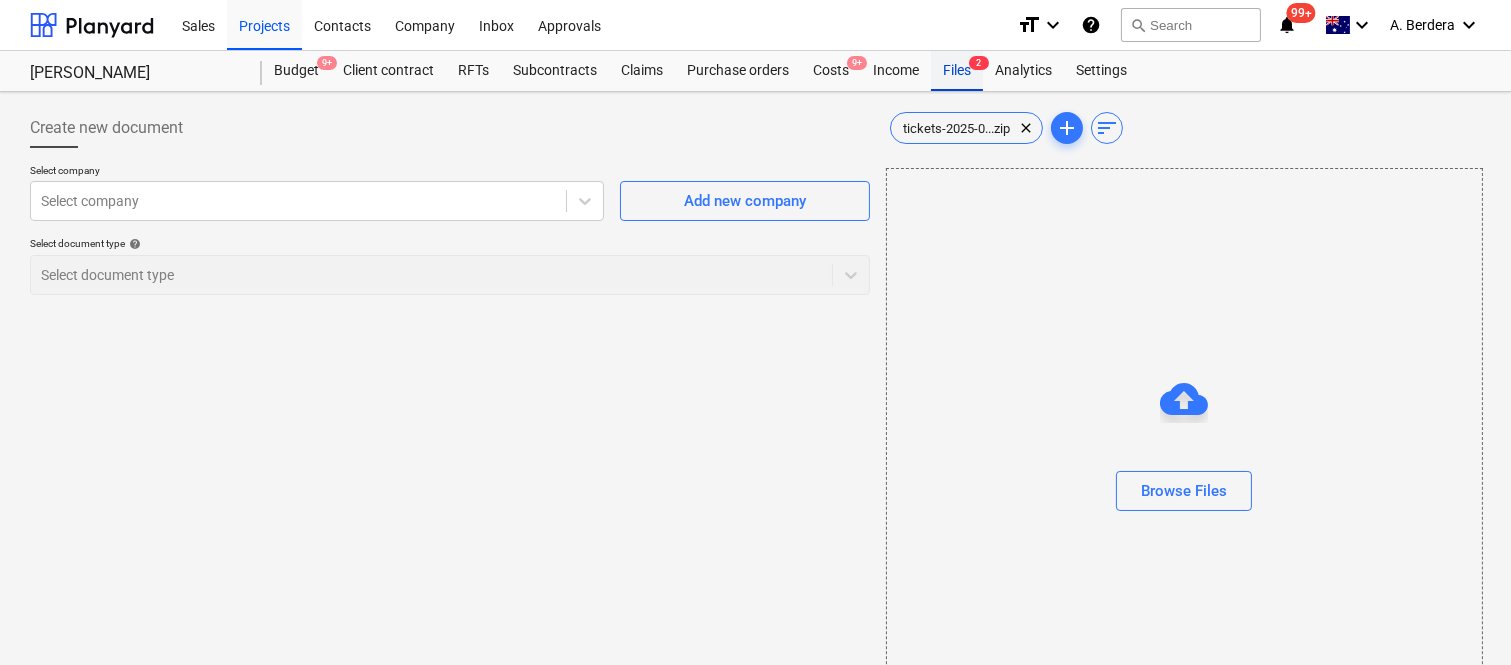 click on "Files 2" at bounding box center [957, 71] 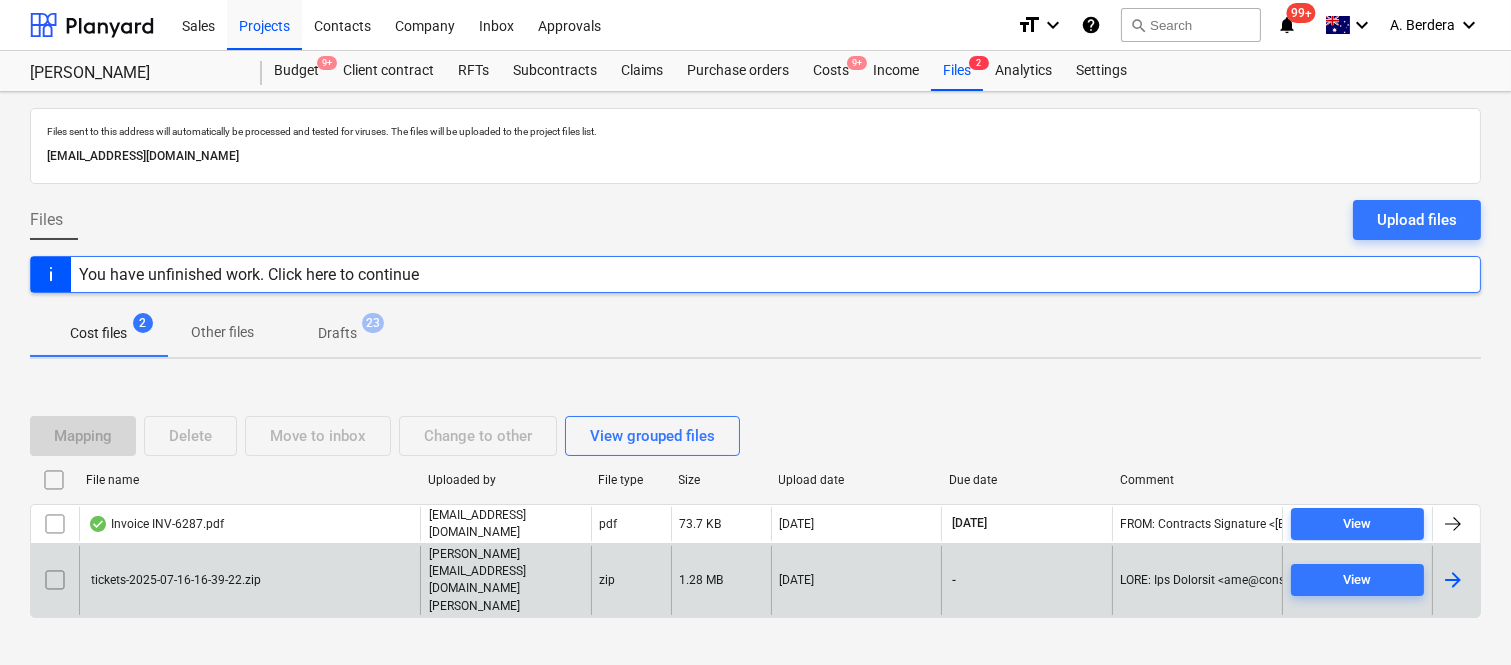 click on "tickets-2025-07-16-16-39-22.zip" at bounding box center [249, 580] 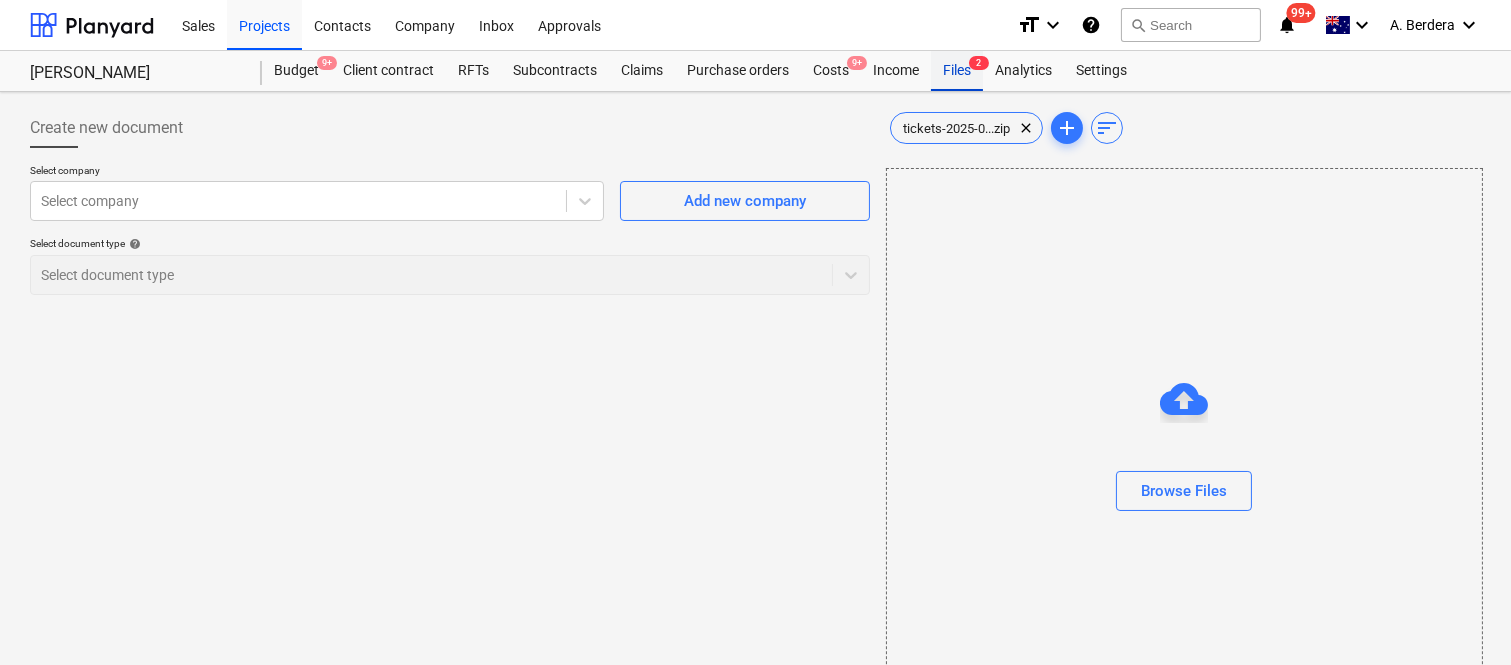 click on "Files 2" at bounding box center (957, 71) 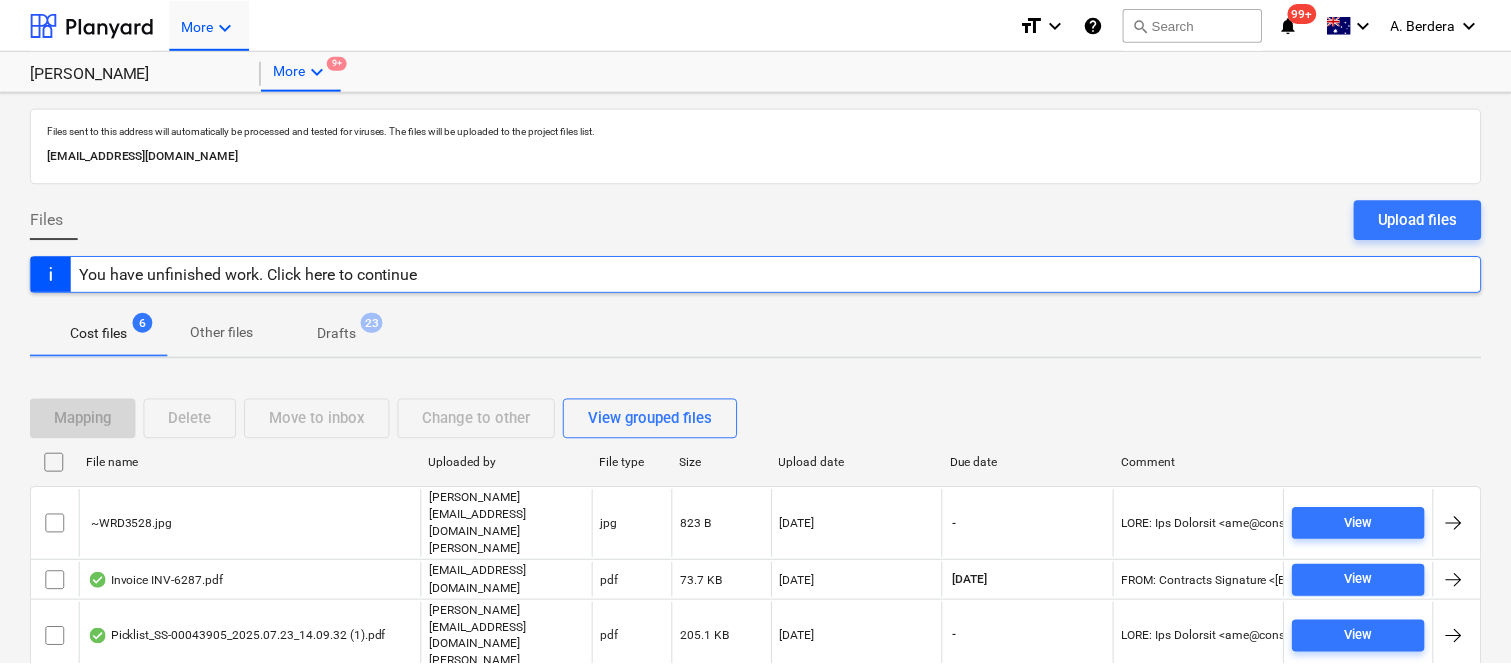 scroll, scrollTop: 0, scrollLeft: 0, axis: both 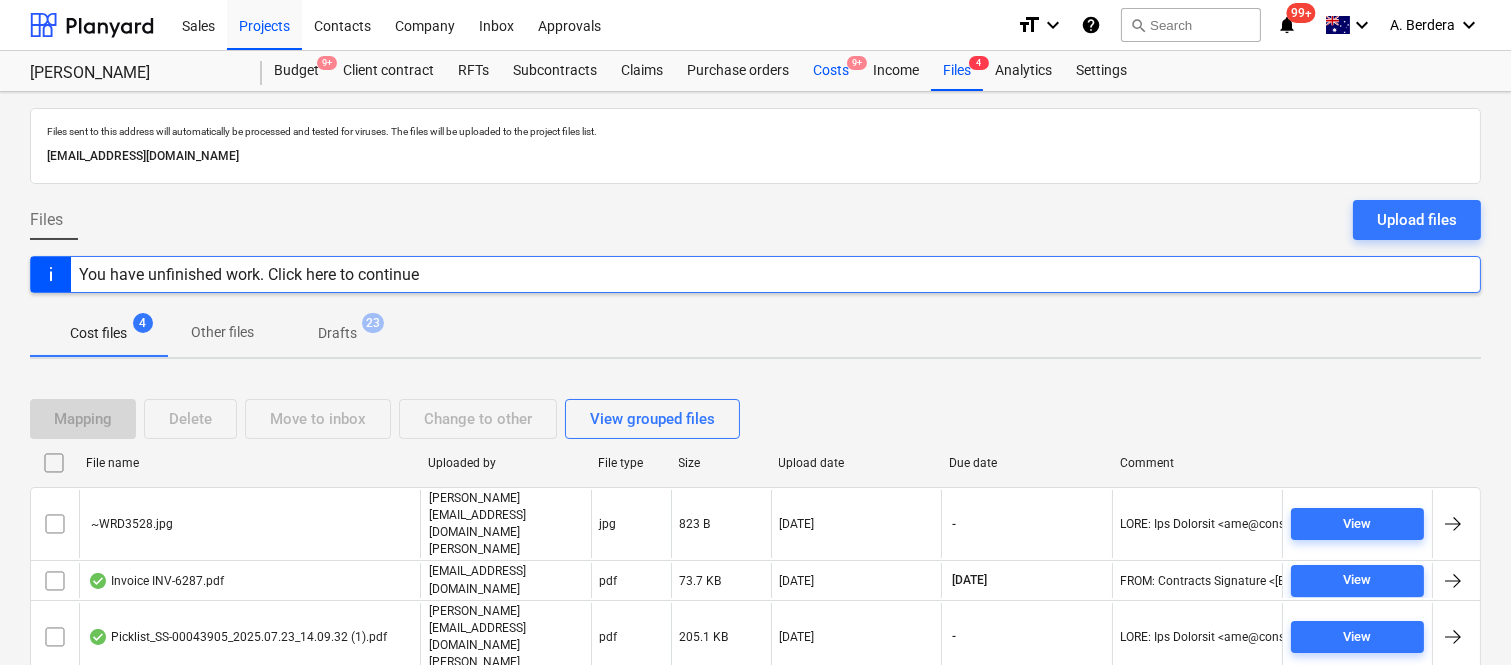 click on "Costs 9+" at bounding box center (831, 71) 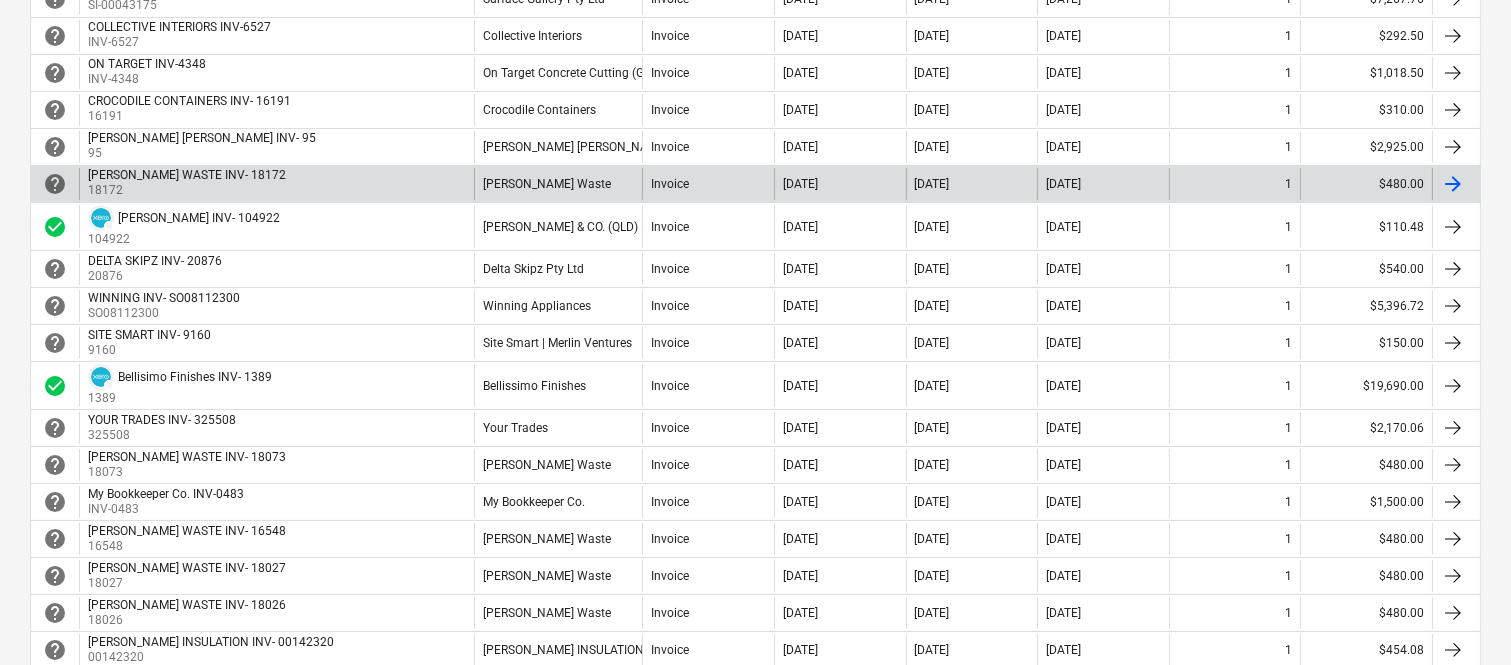 scroll, scrollTop: 0, scrollLeft: 0, axis: both 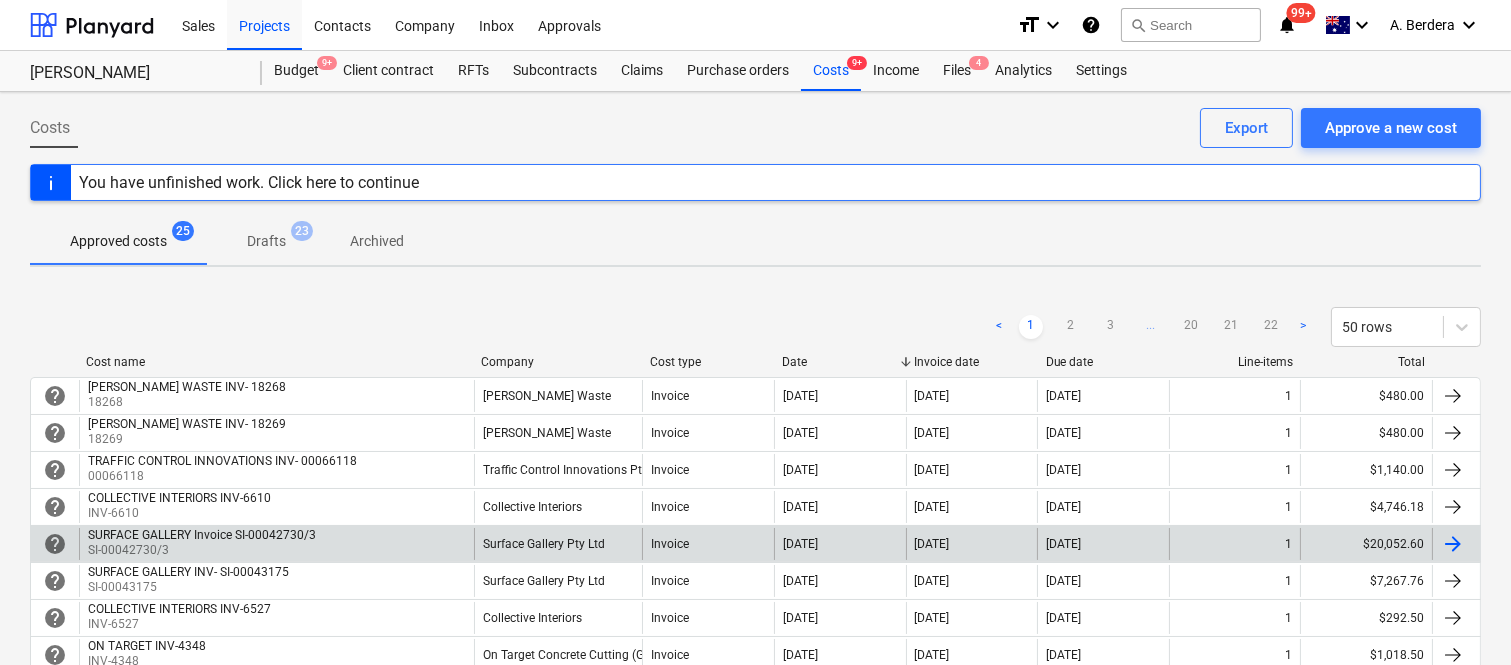 click on "SURFACE GALLERY Invoice SI-00042730/3 SI-00042730/3" at bounding box center (276, 544) 